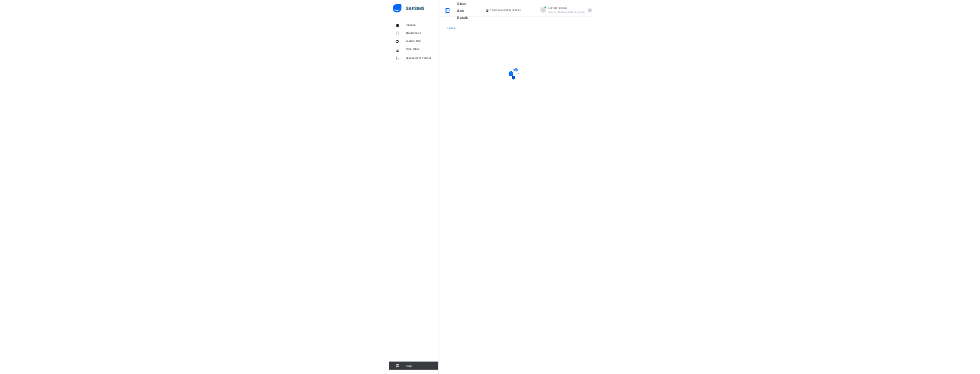 scroll, scrollTop: 0, scrollLeft: 0, axis: both 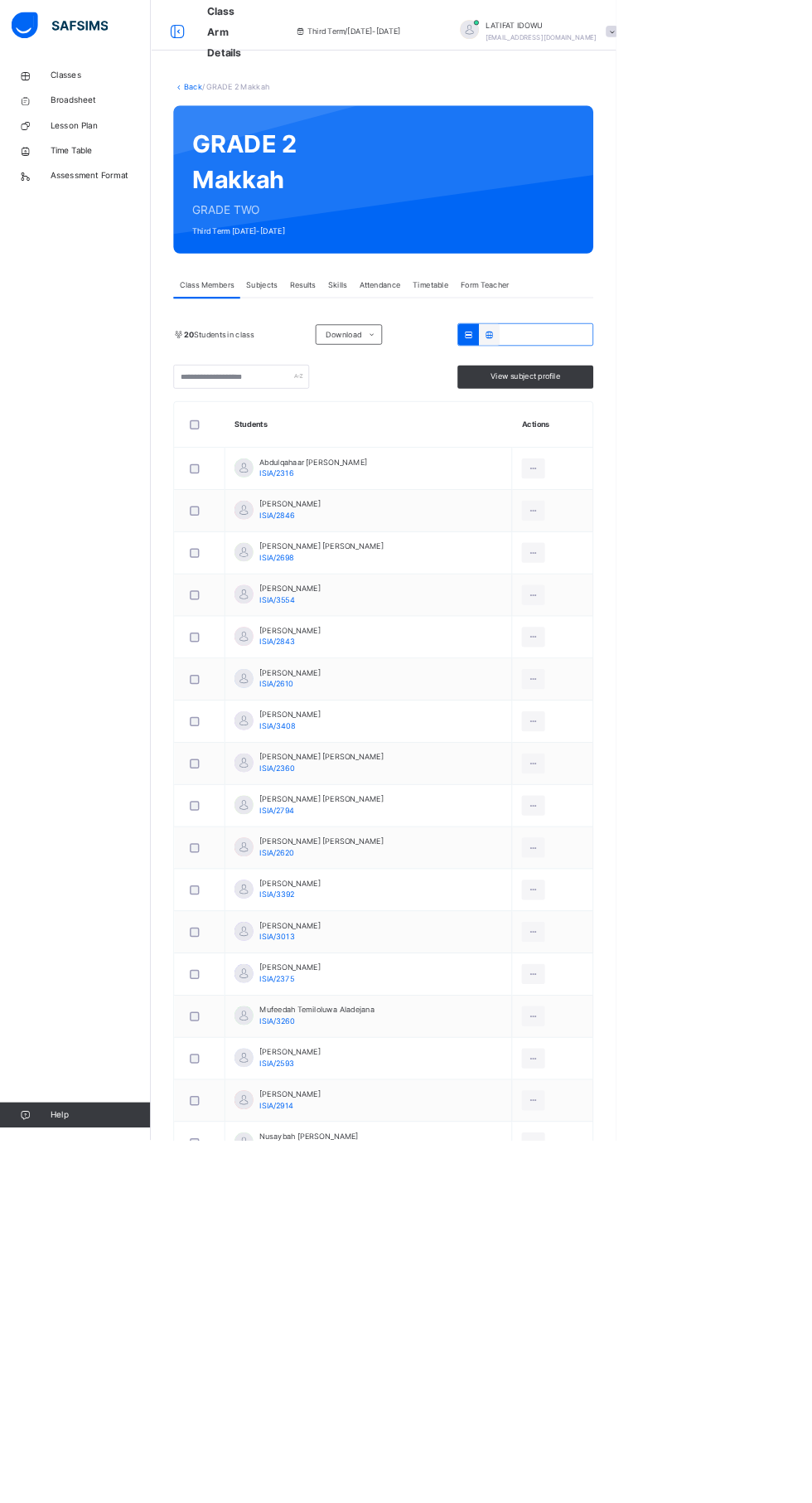 click on "Results" at bounding box center (399, 376) 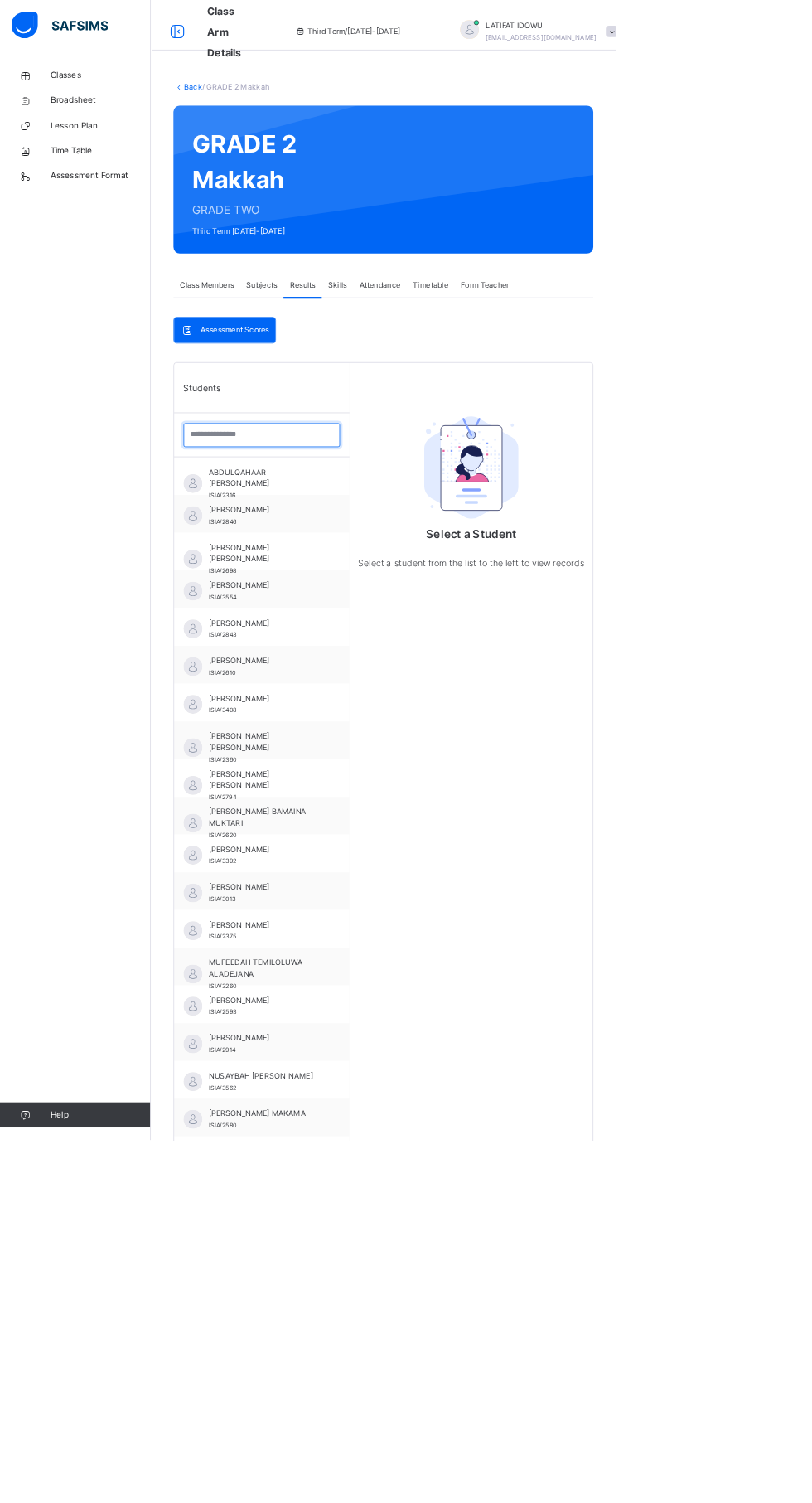 click at bounding box center (345, 574) 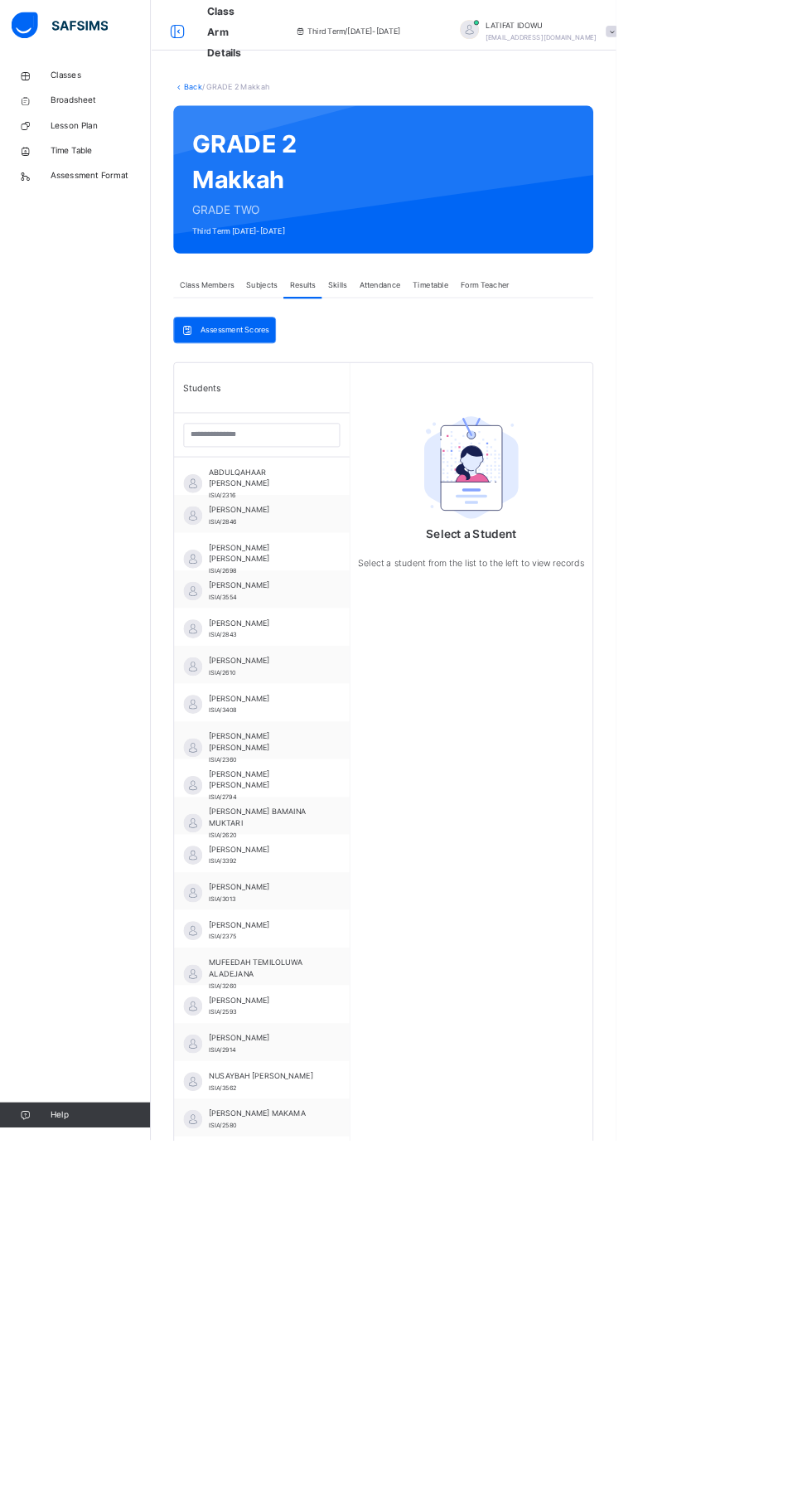 click on "[PERSON_NAME] [PERSON_NAME]/2846" at bounding box center [345, 677] 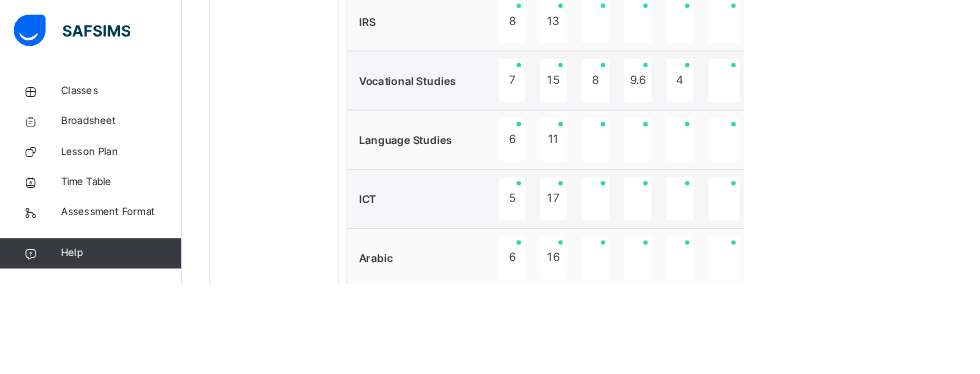 scroll, scrollTop: 1329, scrollLeft: 0, axis: vertical 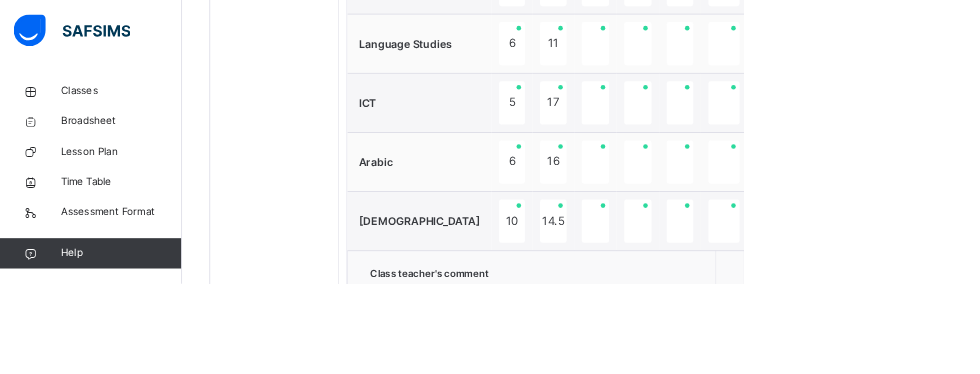 type on "**********" 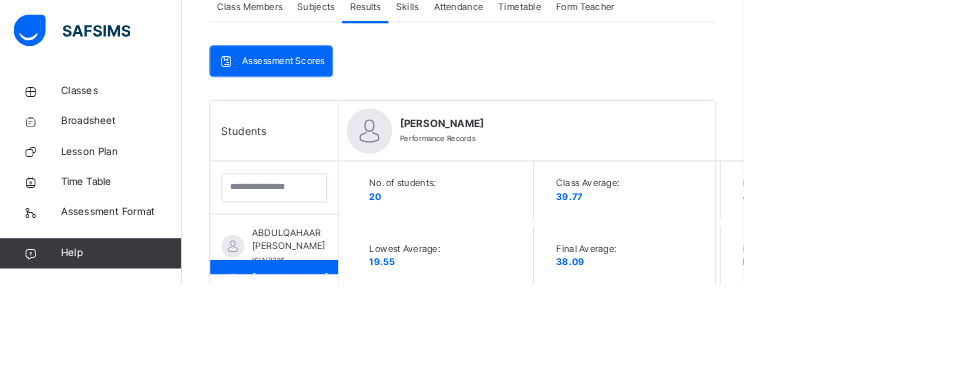 click on "Next Student" at bounding box center (1137, 173) 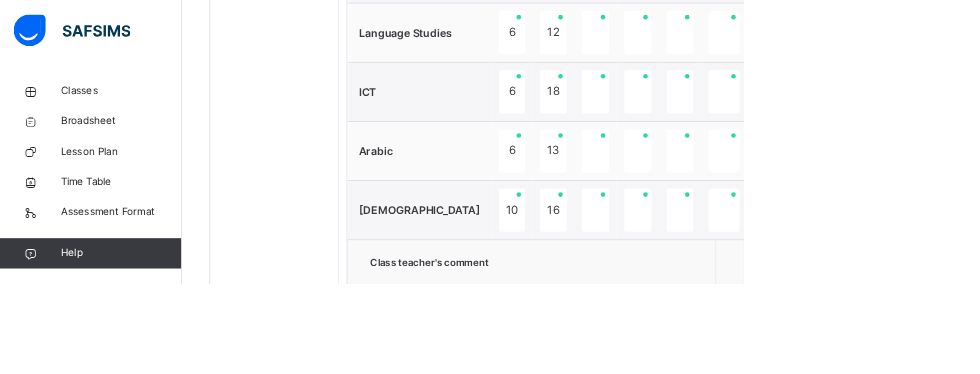 scroll, scrollTop: 1240, scrollLeft: 0, axis: vertical 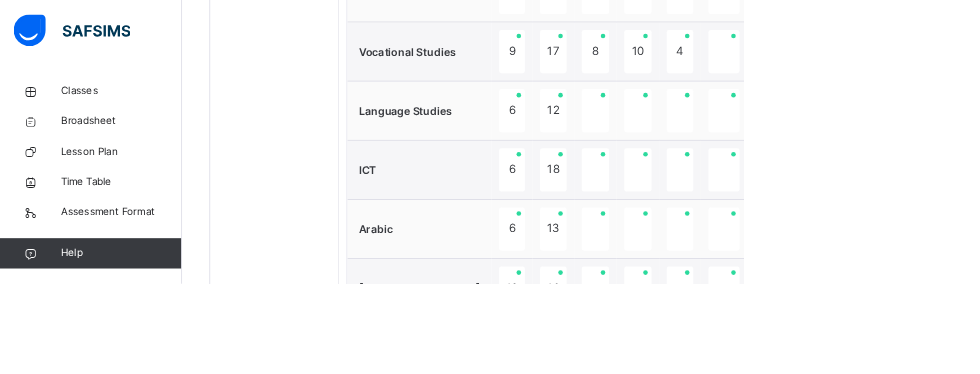 click on "Next Student" at bounding box center (1137, -623) 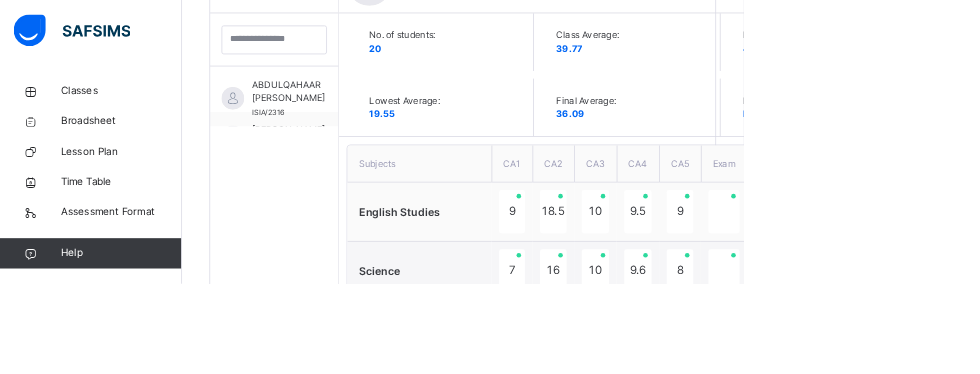 scroll, scrollTop: 660, scrollLeft: 0, axis: vertical 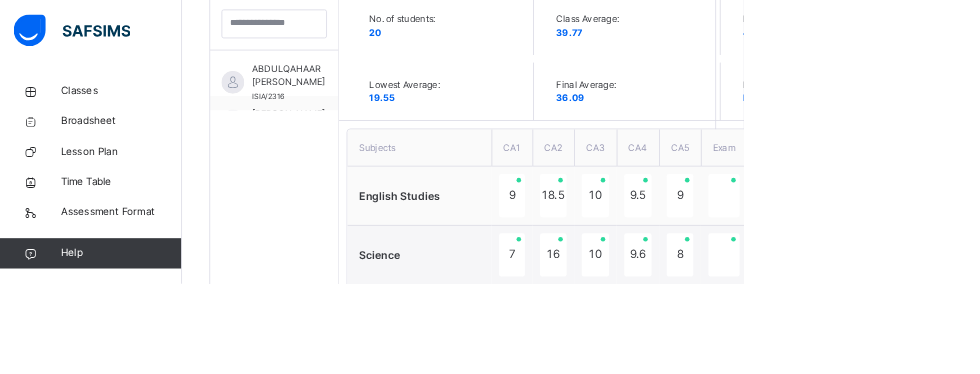 click on "Character Count:   136 / 640" at bounding box center [744, 1232] 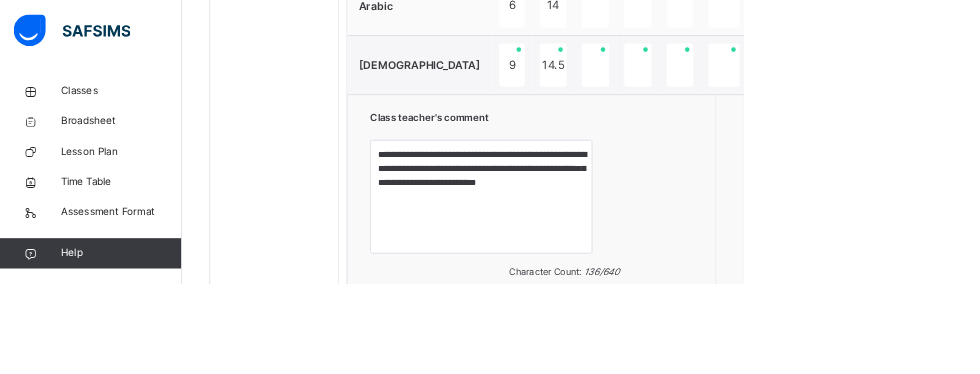 scroll, scrollTop: 1540, scrollLeft: 0, axis: vertical 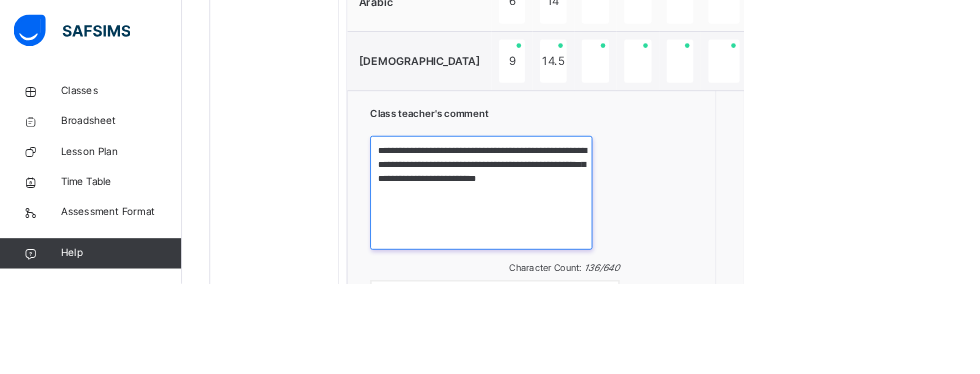 click on "**********" at bounding box center (634, 254) 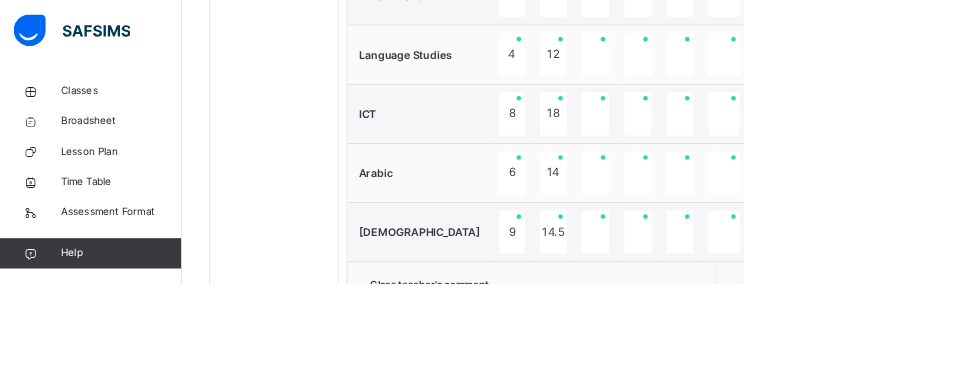 scroll, scrollTop: 1641, scrollLeft: 0, axis: vertical 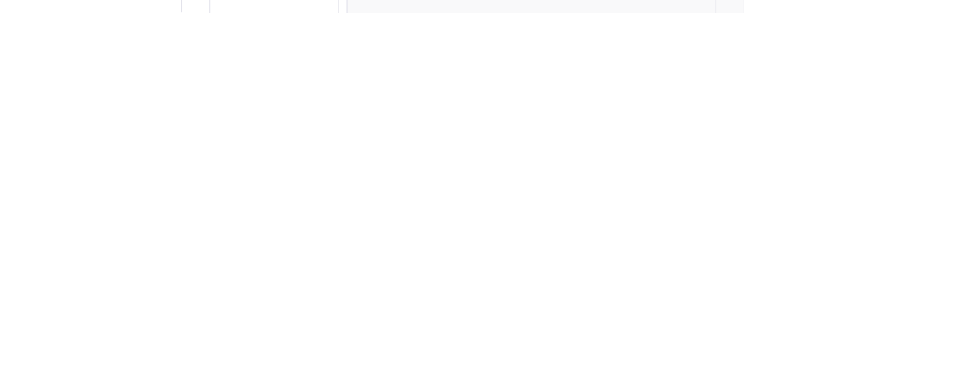 type on "**********" 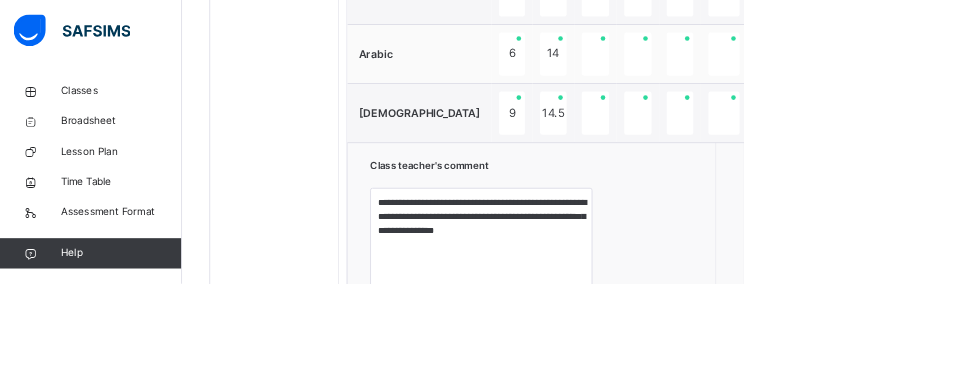 scroll, scrollTop: 1480, scrollLeft: 0, axis: vertical 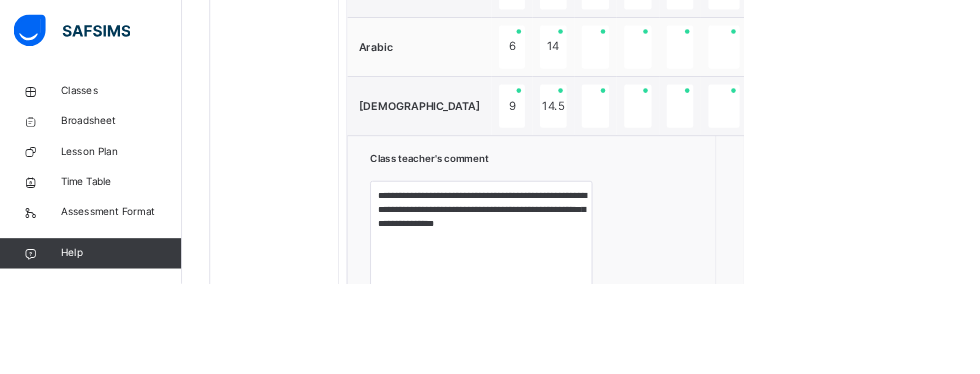 click on "Save Comment" at bounding box center [1118, 547] 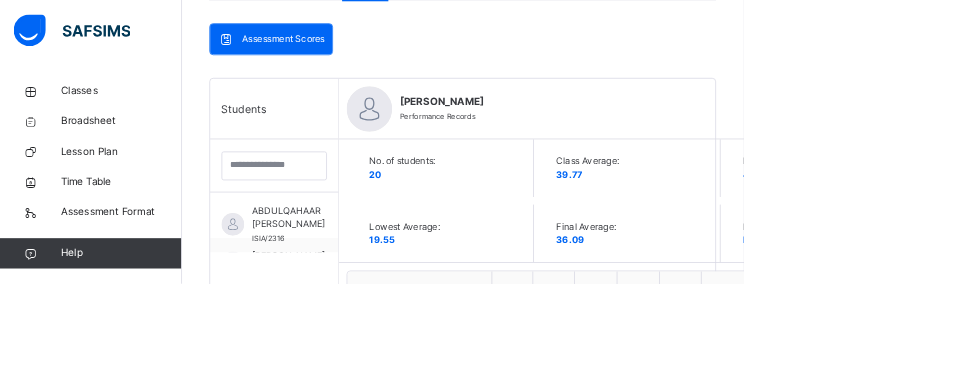 scroll, scrollTop: 464, scrollLeft: 0, axis: vertical 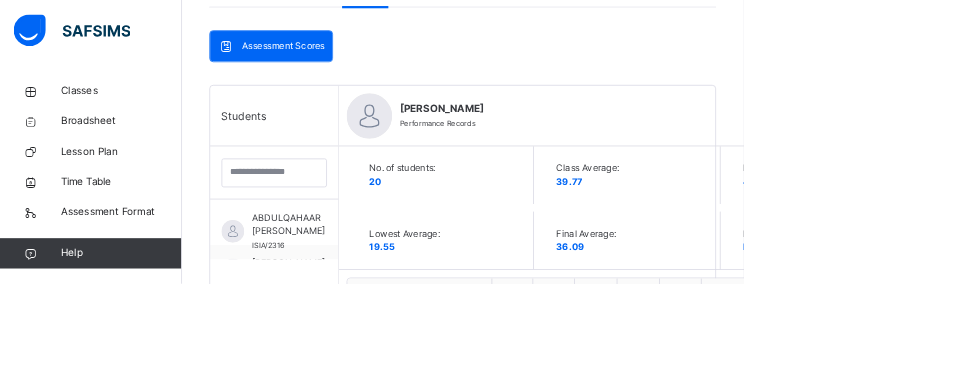 click on "Next Student" at bounding box center (1137, 153) 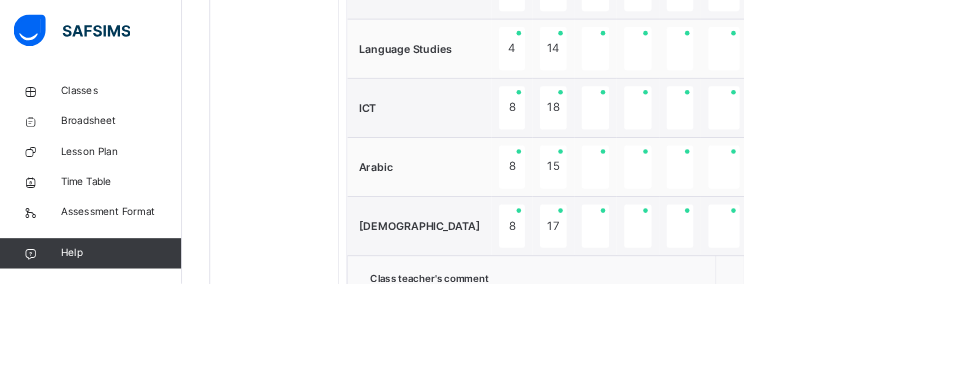 scroll, scrollTop: 1323, scrollLeft: 0, axis: vertical 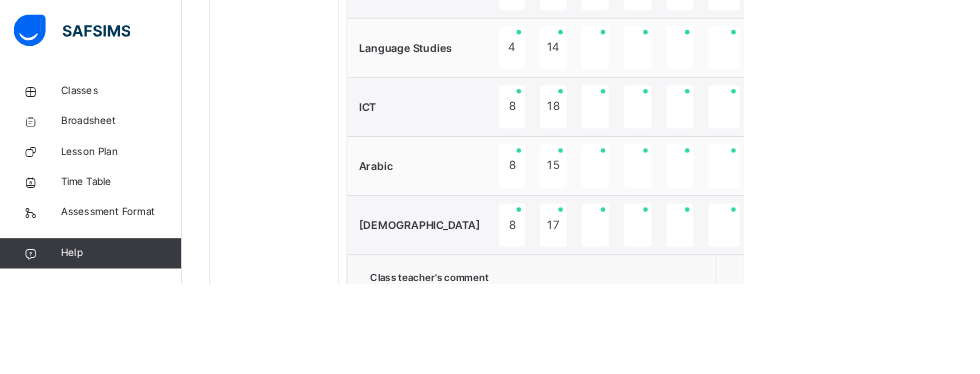 click on "**********" at bounding box center (634, 471) 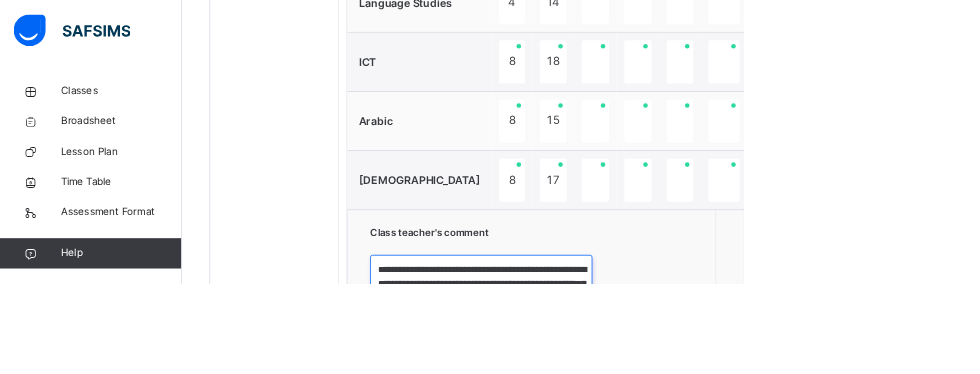 scroll, scrollTop: 1596, scrollLeft: 0, axis: vertical 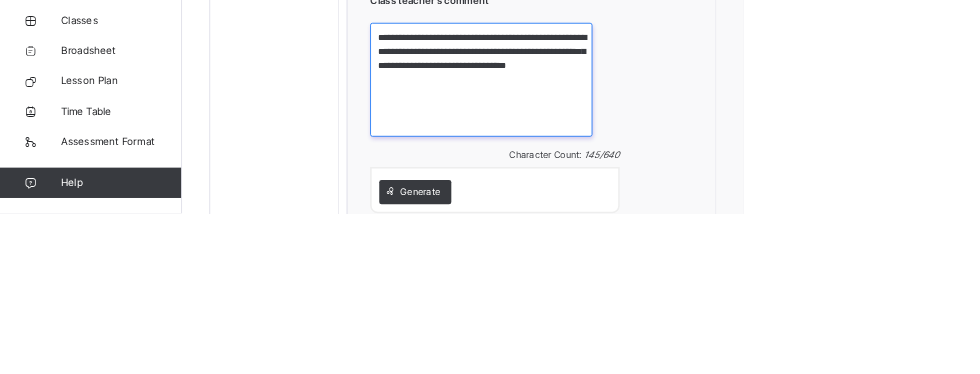type on "**********" 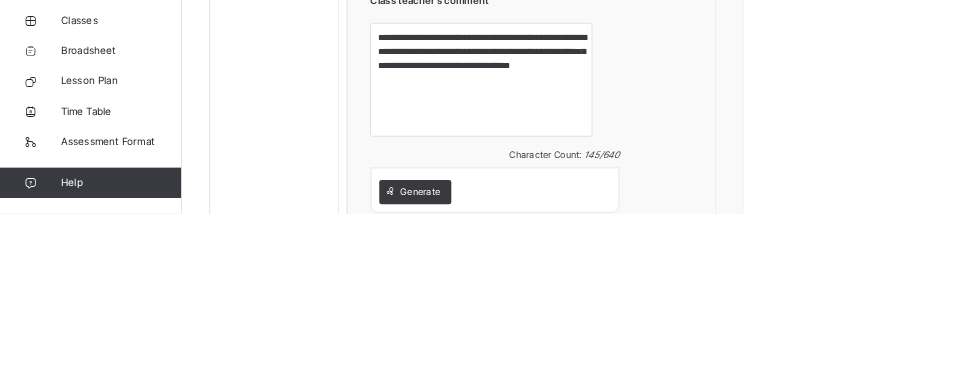 click on "**********" at bounding box center (832, -231) 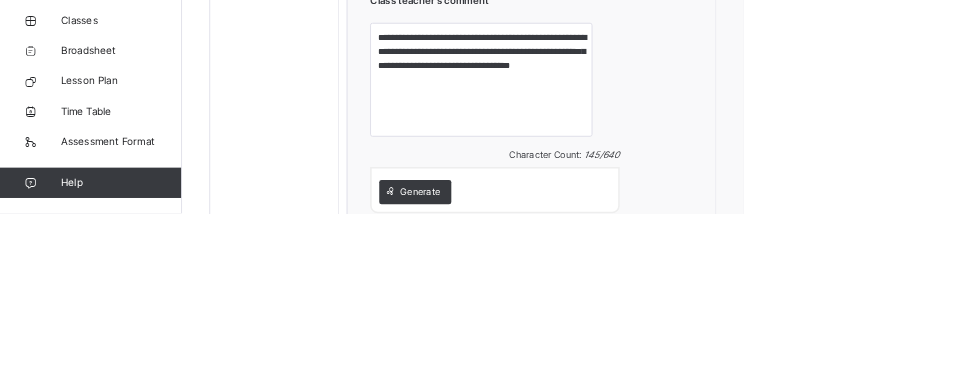 click on "**********" at bounding box center [832, 228] 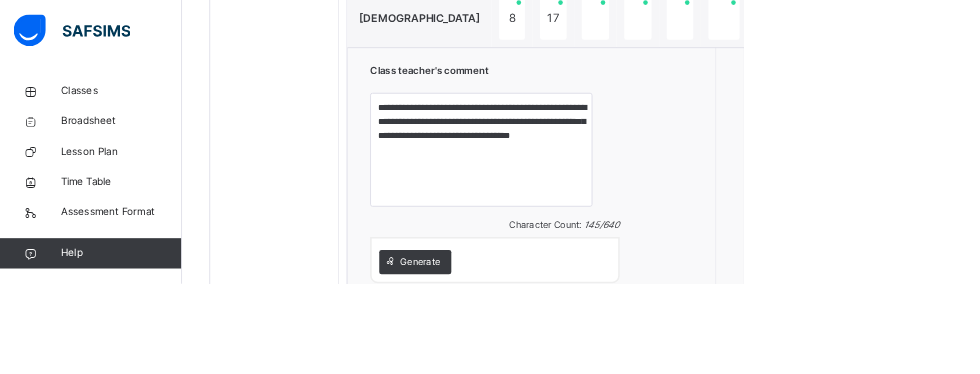 click on "Save Comment" at bounding box center (1118, 431) 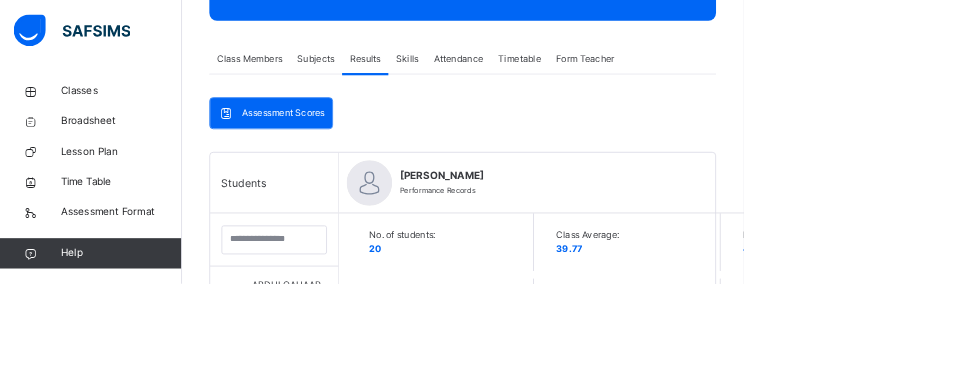 scroll, scrollTop: 375, scrollLeft: 0, axis: vertical 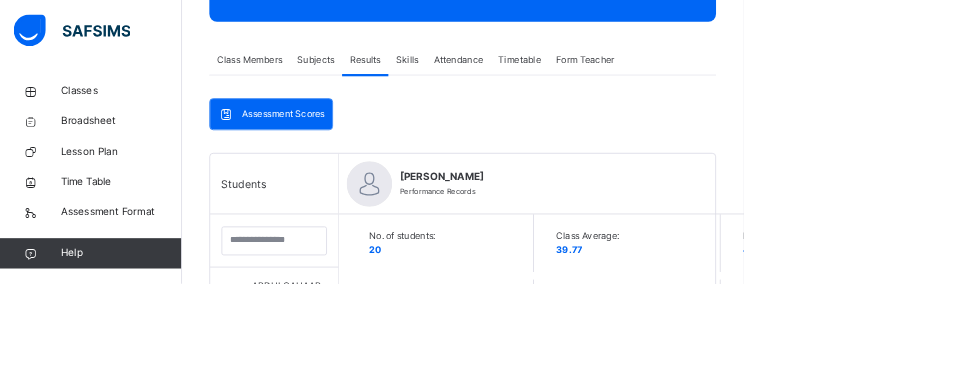 click on "Next Student" at bounding box center (1137, 242) 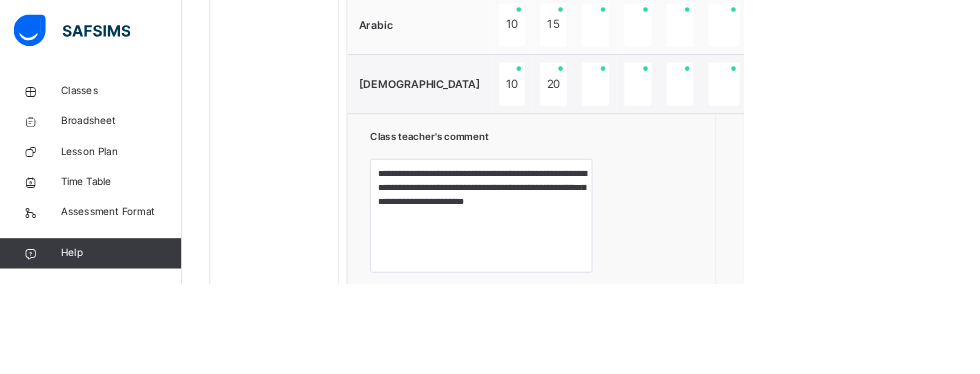 scroll, scrollTop: 1515, scrollLeft: 0, axis: vertical 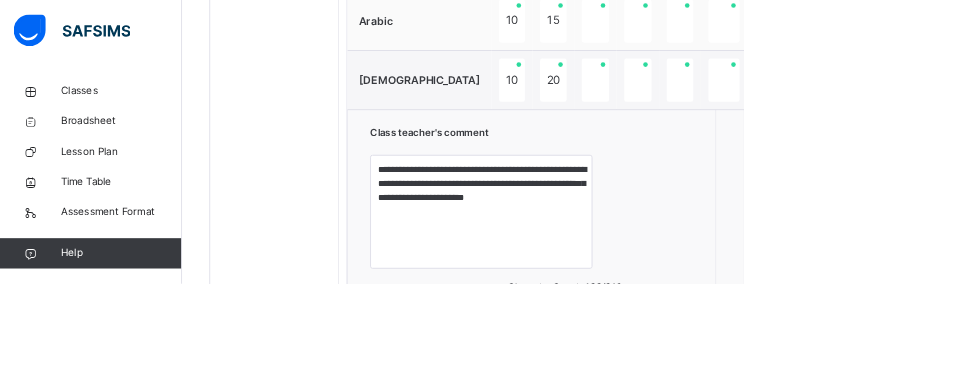 click on "Save Comment" at bounding box center [1118, 512] 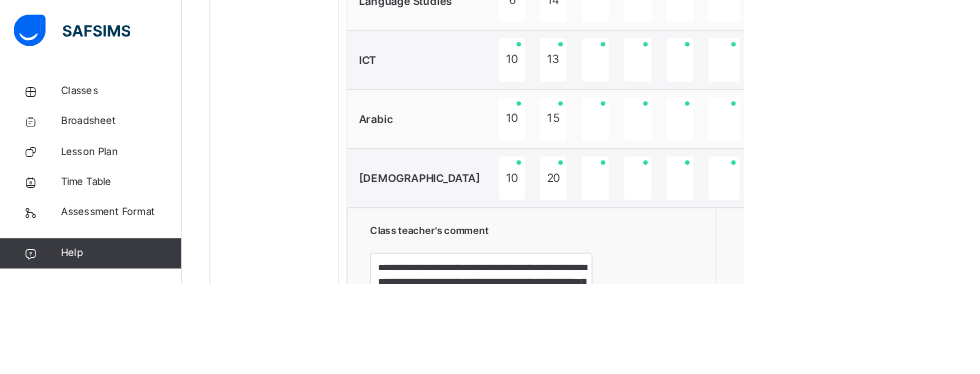 scroll, scrollTop: 1368, scrollLeft: 0, axis: vertical 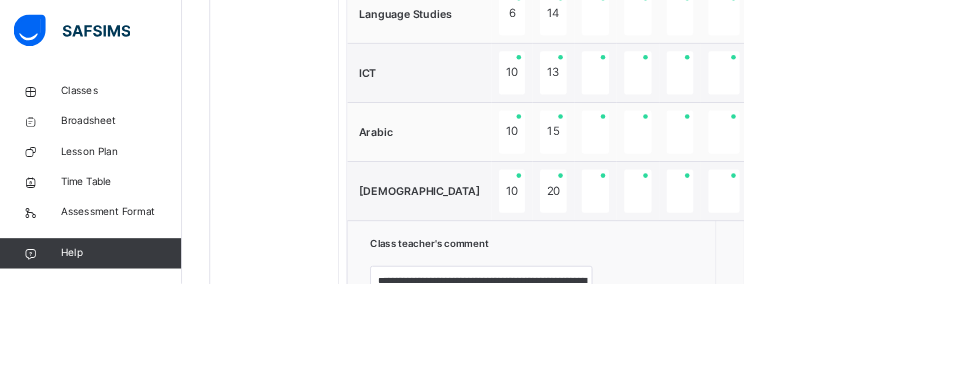 click on "Next Student" at bounding box center [1137, -751] 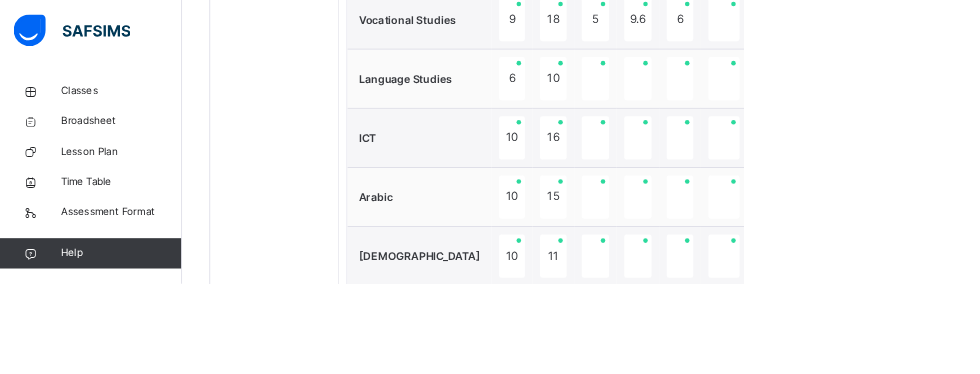 scroll, scrollTop: 1334, scrollLeft: 0, axis: vertical 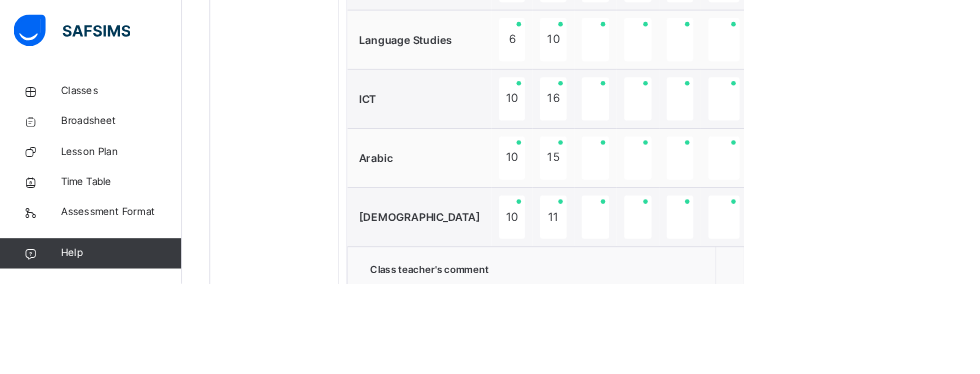 click on "**********" at bounding box center [634, 460] 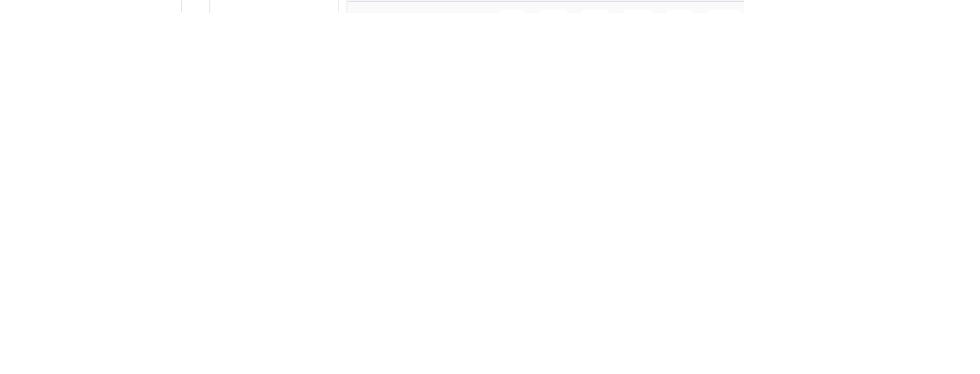 scroll, scrollTop: 1588, scrollLeft: 0, axis: vertical 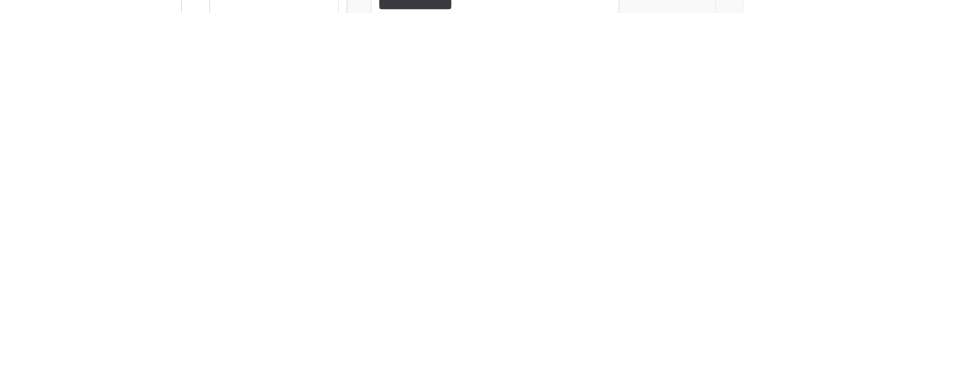 type on "**********" 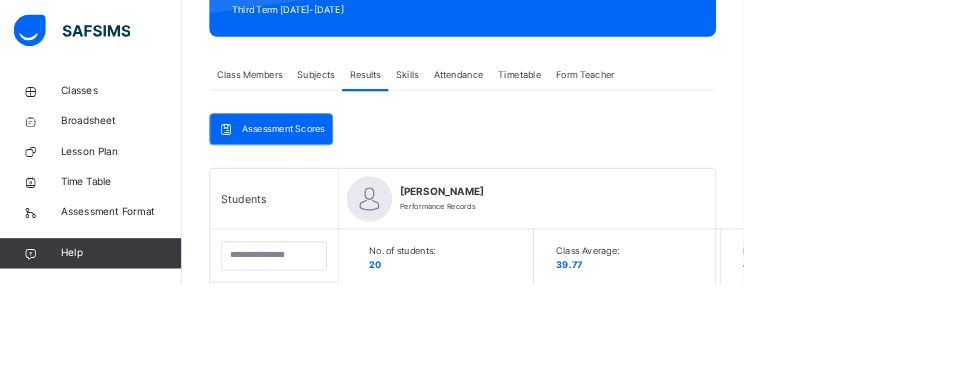 scroll, scrollTop: 346, scrollLeft: 0, axis: vertical 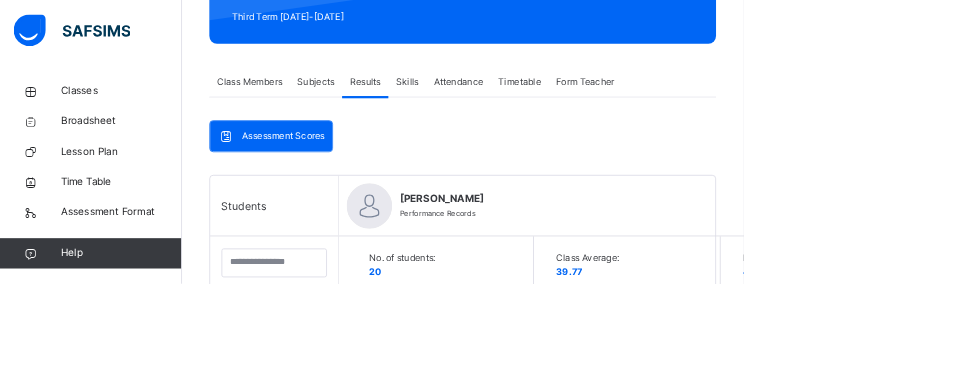 click on "Next Student" at bounding box center (1137, 271) 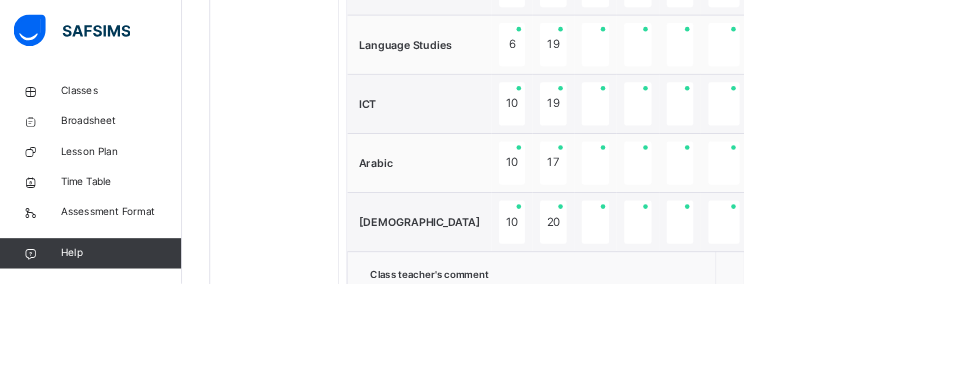 scroll, scrollTop: 1345, scrollLeft: 0, axis: vertical 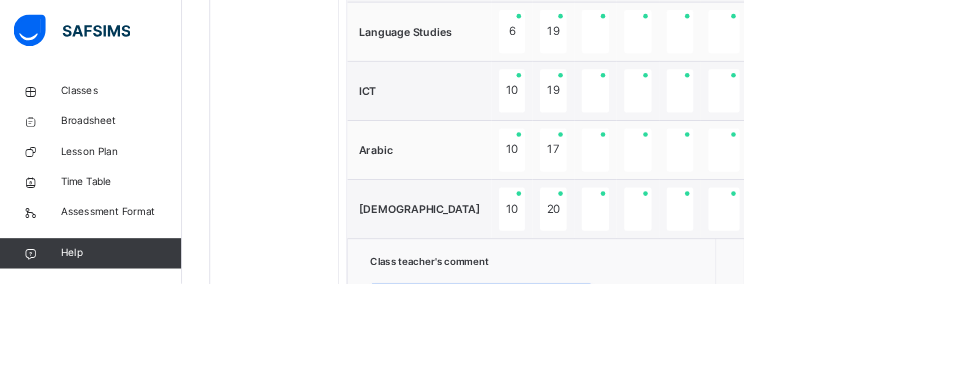 click on "**********" at bounding box center (634, 449) 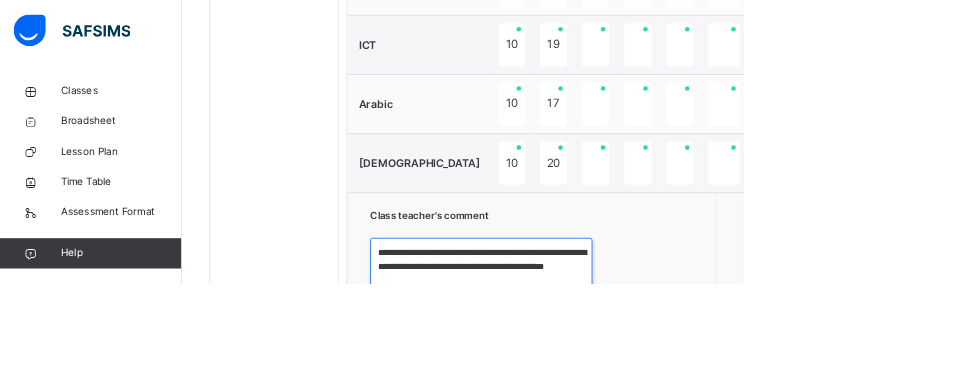 scroll, scrollTop: 1641, scrollLeft: 0, axis: vertical 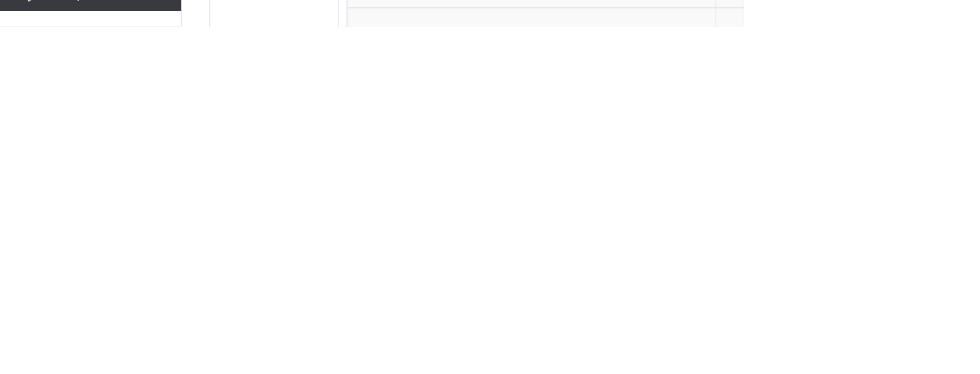 type on "**********" 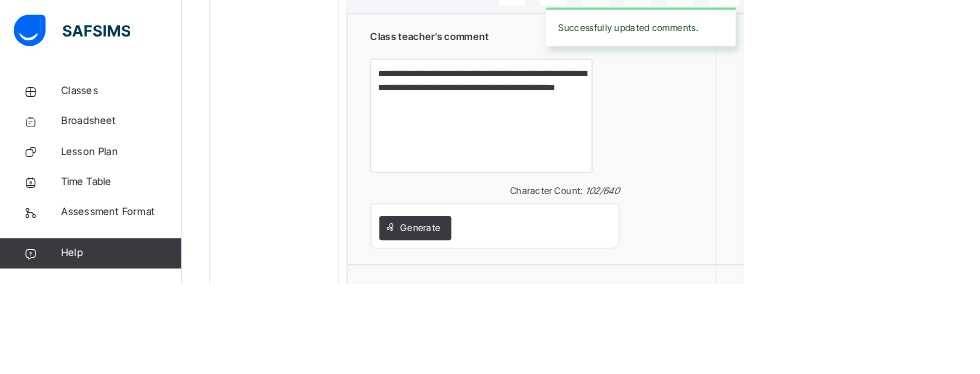 click on "Save Comment" at bounding box center (1118, 386) 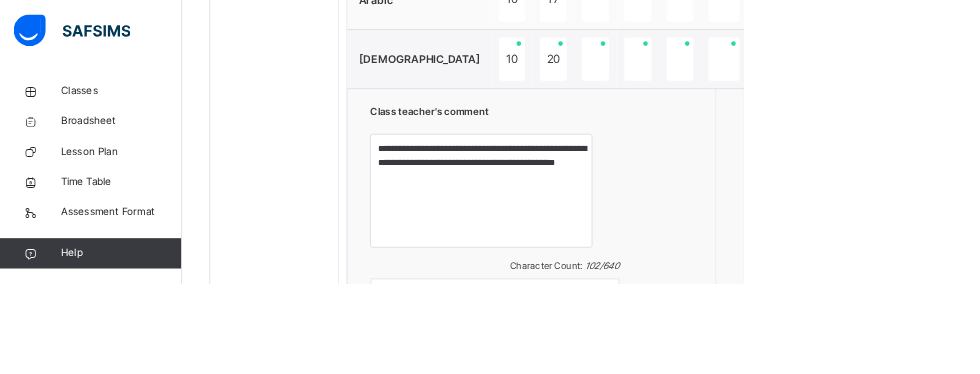 scroll, scrollTop: 579, scrollLeft: 0, axis: vertical 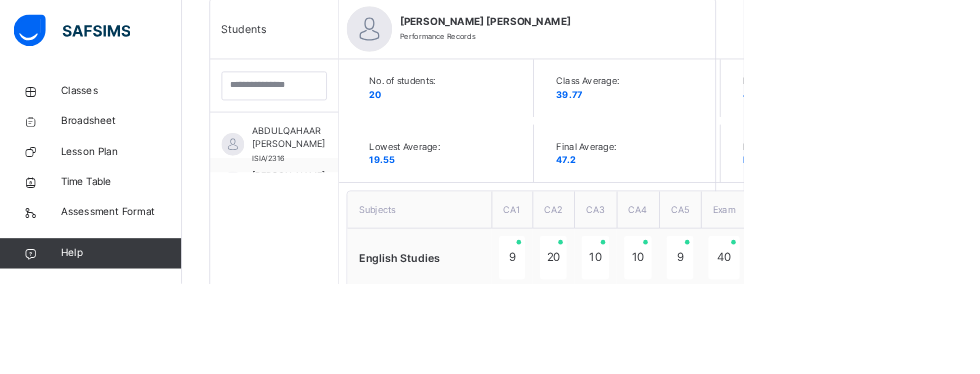 click on "Next Student" at bounding box center (1137, 38) 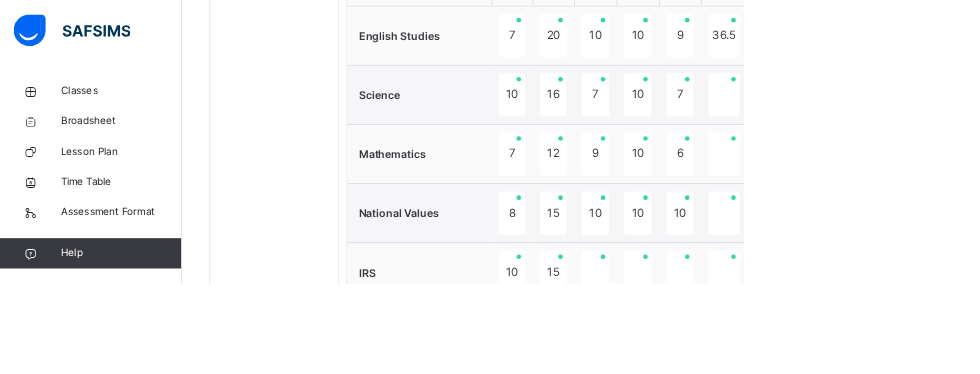 scroll, scrollTop: 850, scrollLeft: 0, axis: vertical 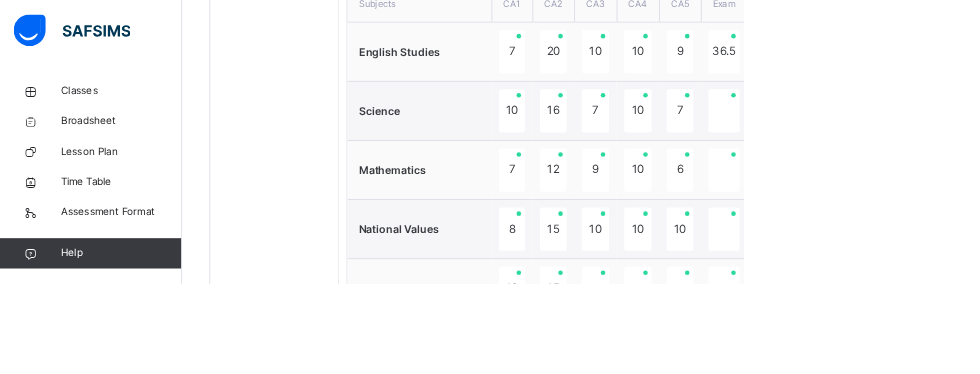 click at bounding box center (652, 944) 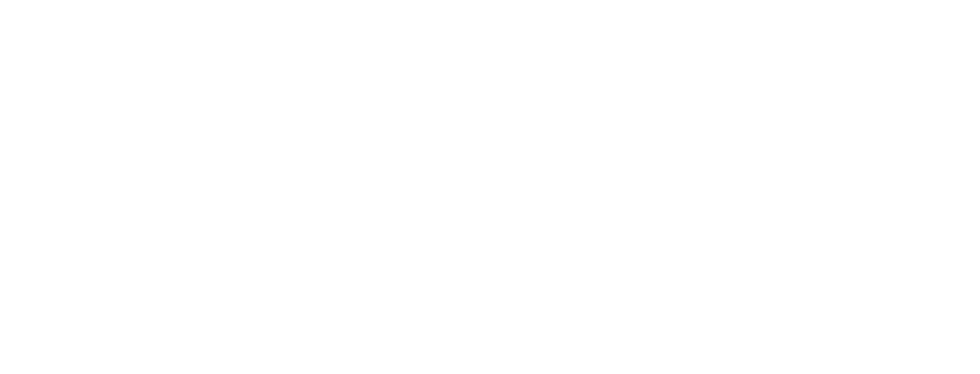 scroll, scrollTop: 1641, scrollLeft: 0, axis: vertical 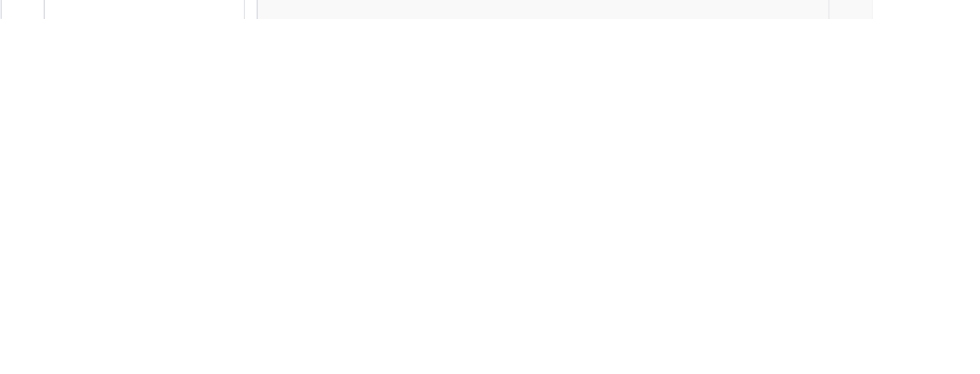 type on "**********" 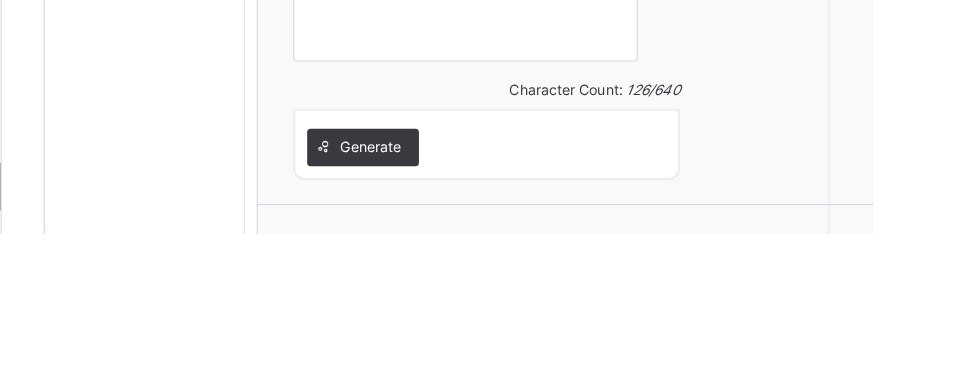 click on "Save Comment" at bounding box center (1118, 386) 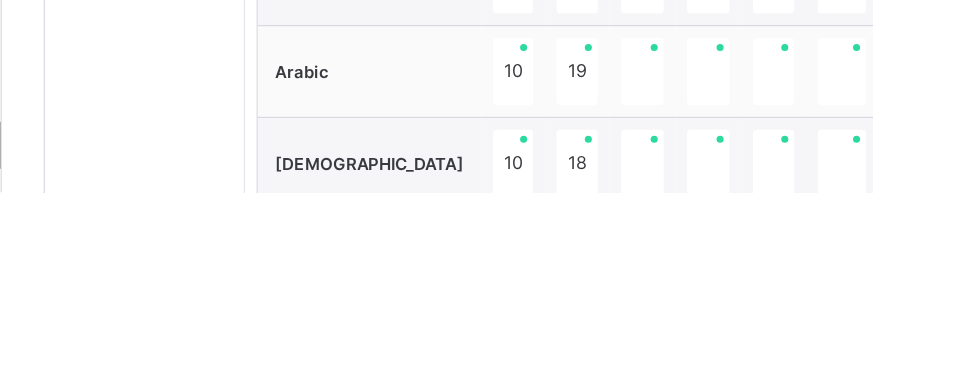 scroll, scrollTop: 1316, scrollLeft: 0, axis: vertical 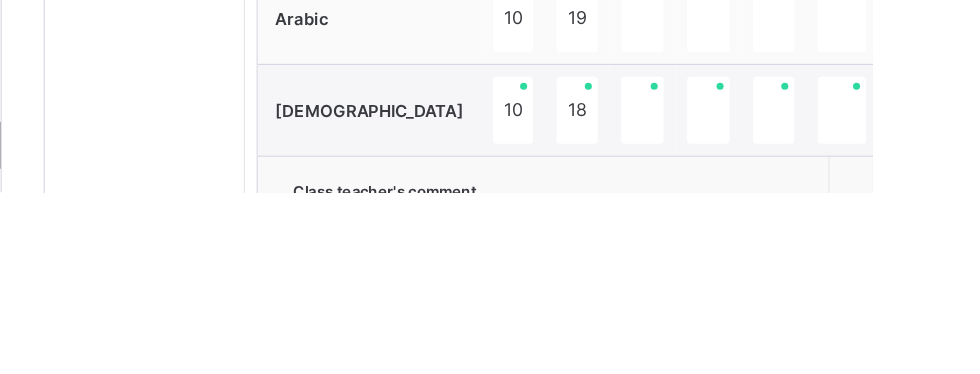 click on "Save Comment" at bounding box center [1118, 711] 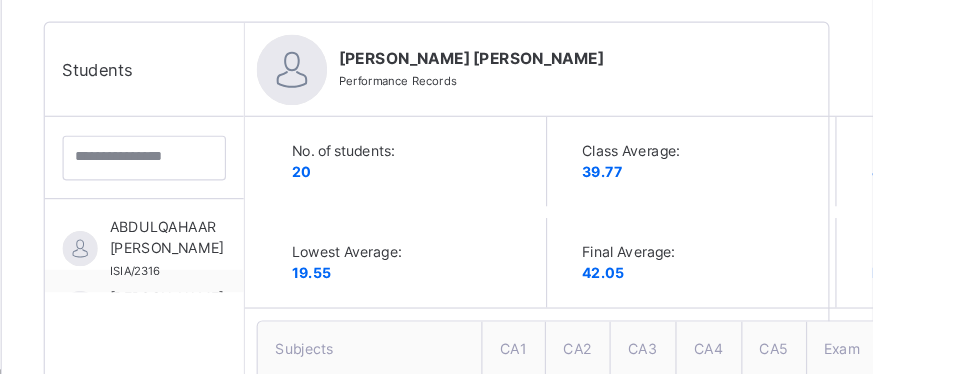 scroll, scrollTop: 546, scrollLeft: 0, axis: vertical 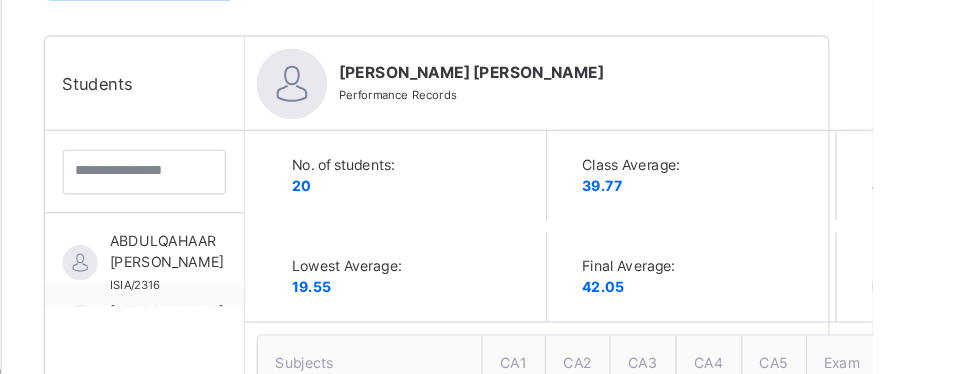 click on "Next Student" at bounding box center [1137, 71] 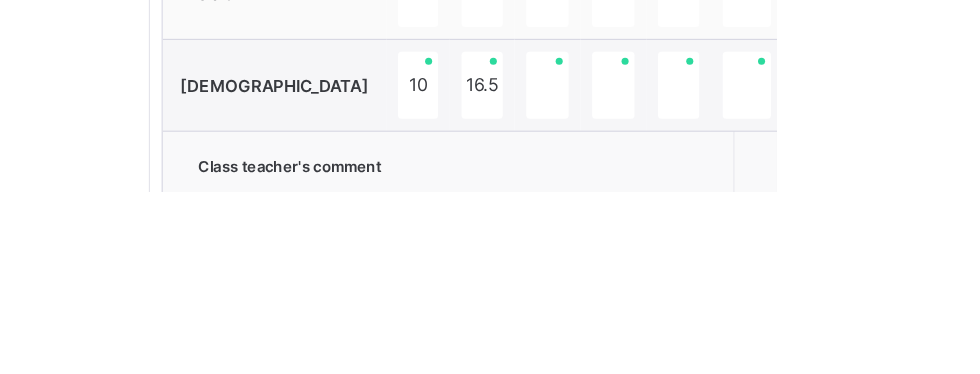 scroll, scrollTop: 1340, scrollLeft: 0, axis: vertical 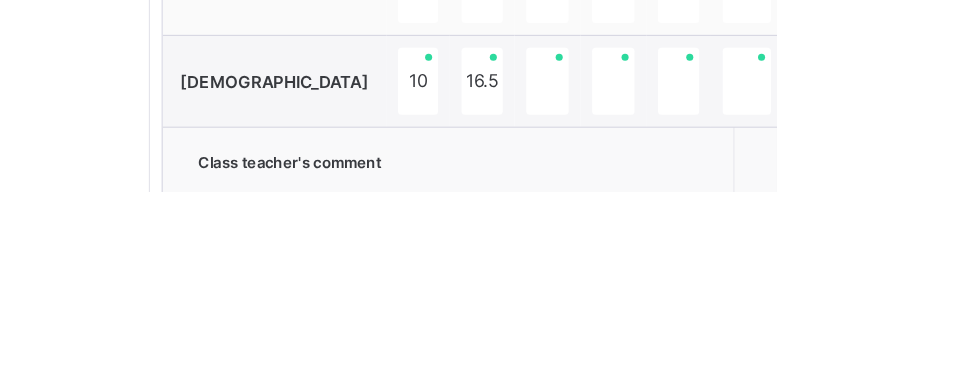 click on "**********" at bounding box center [634, 454] 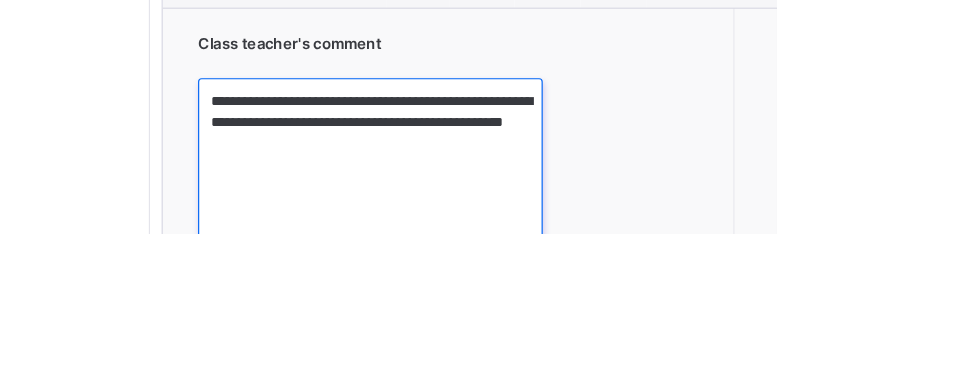 click on "**********" at bounding box center [634, 317] 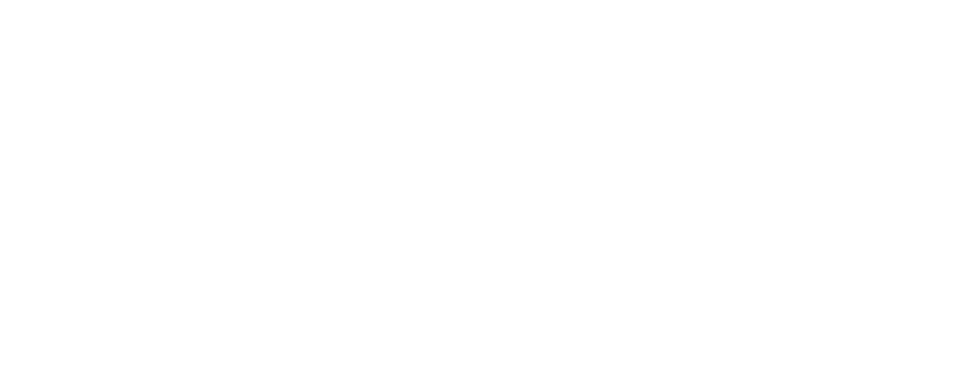 scroll, scrollTop: 1641, scrollLeft: 0, axis: vertical 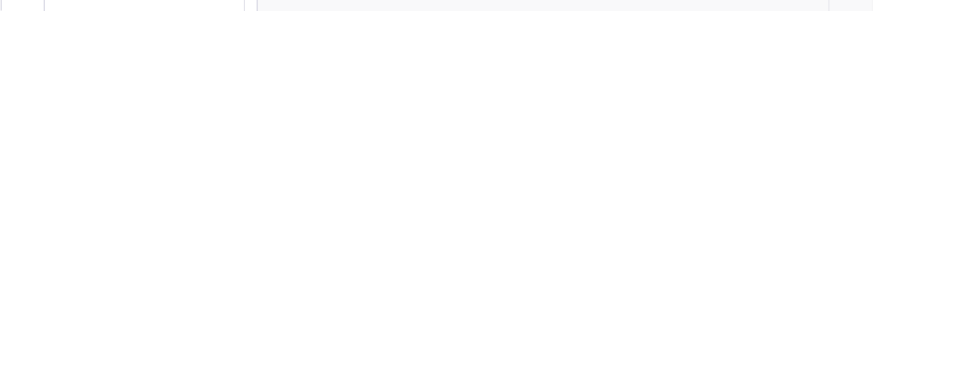 type on "**********" 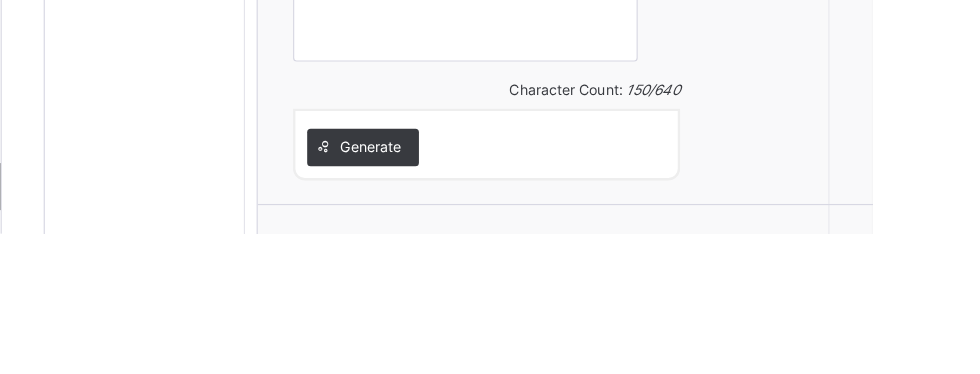 click on "Save Comment" at bounding box center (1118, 386) 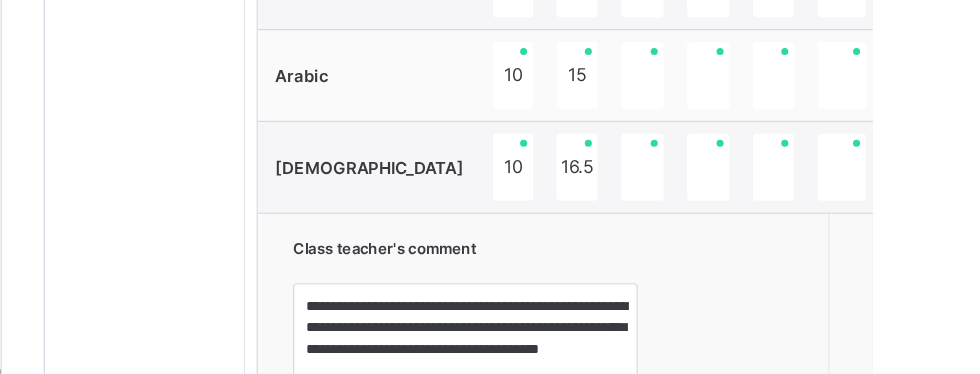 scroll, scrollTop: 883, scrollLeft: 0, axis: vertical 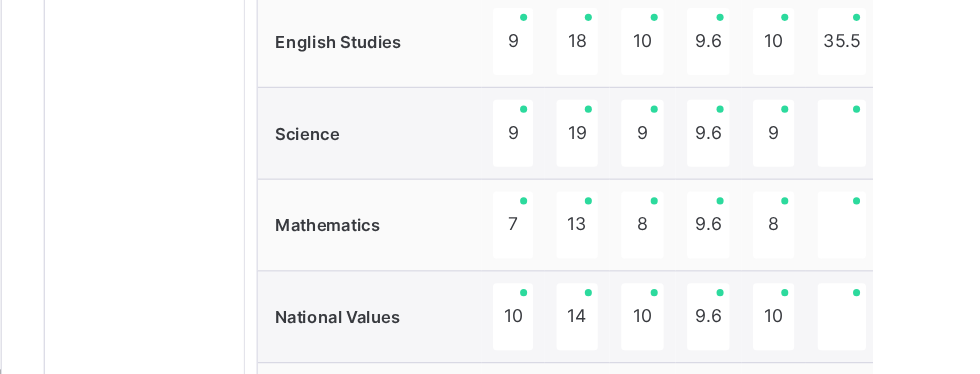click on "Next Student" at bounding box center (1137, -266) 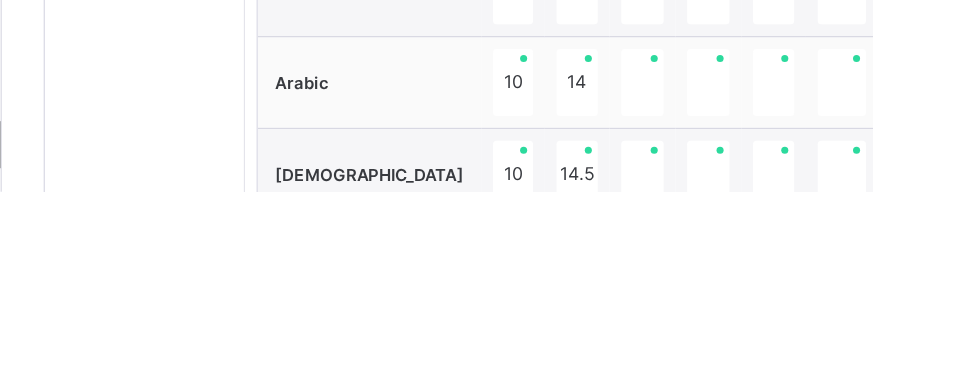 scroll, scrollTop: 1263, scrollLeft: 0, axis: vertical 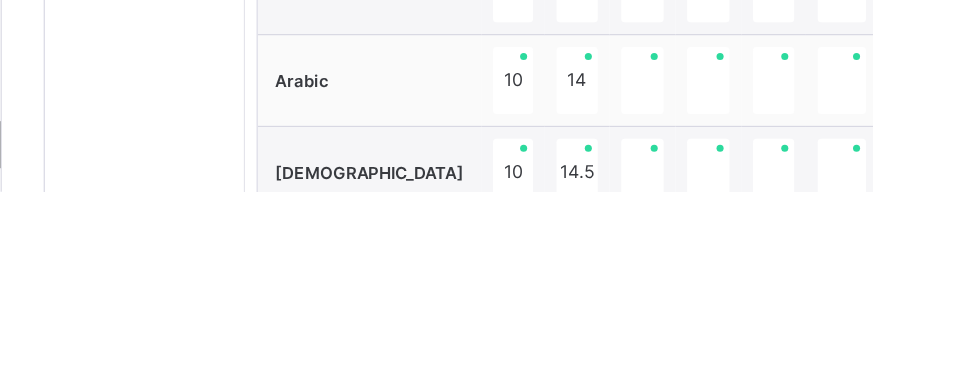 click on "**********" at bounding box center (634, 531) 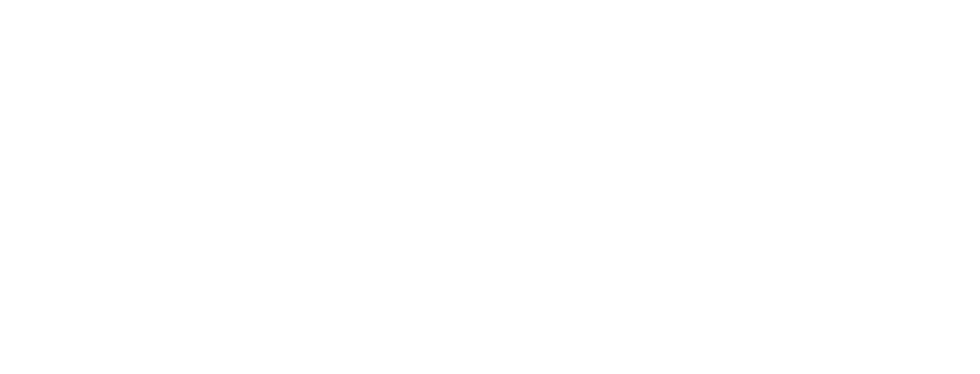 scroll, scrollTop: 1558, scrollLeft: 0, axis: vertical 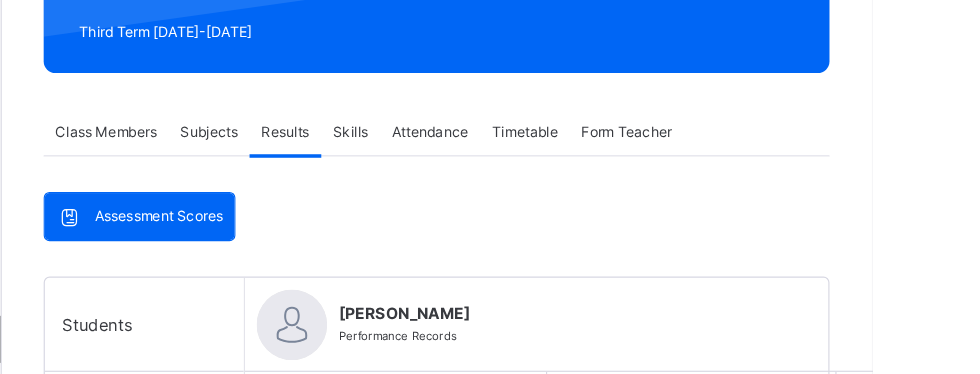 click on "Next Student" at bounding box center (1146, 322) 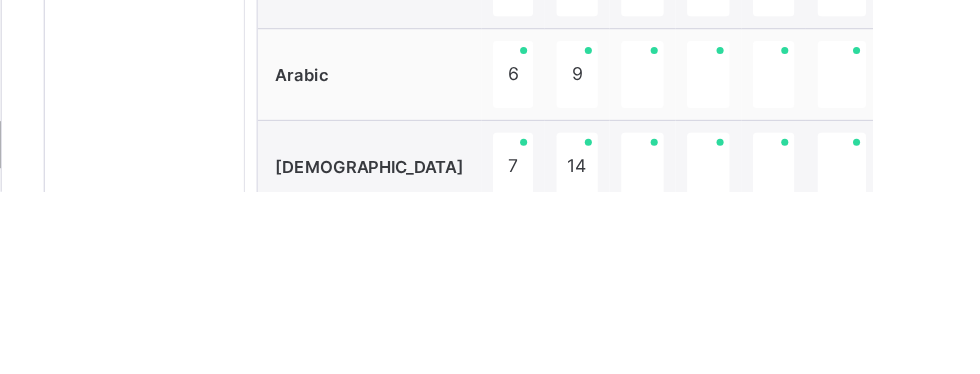 scroll, scrollTop: 1273, scrollLeft: 0, axis: vertical 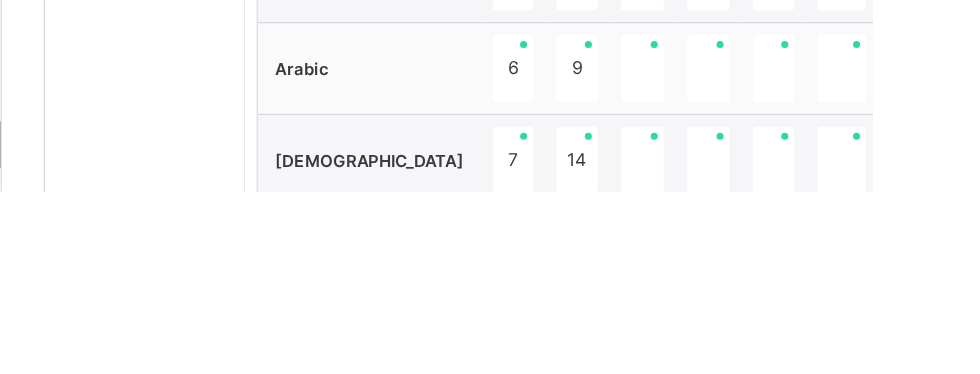 click on "**********" at bounding box center (634, 521) 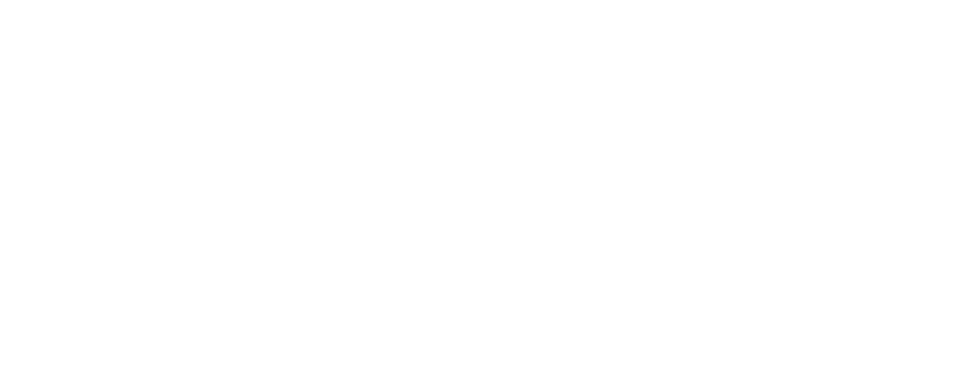 scroll, scrollTop: 1557, scrollLeft: 0, axis: vertical 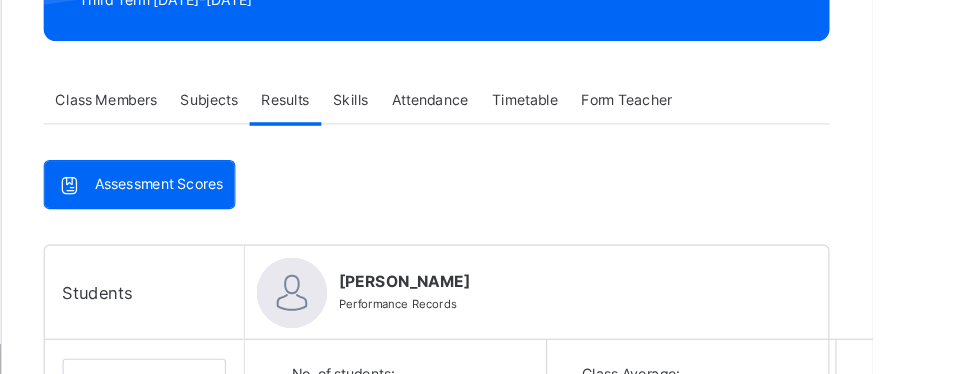 click on "Next Student" at bounding box center [1137, 270] 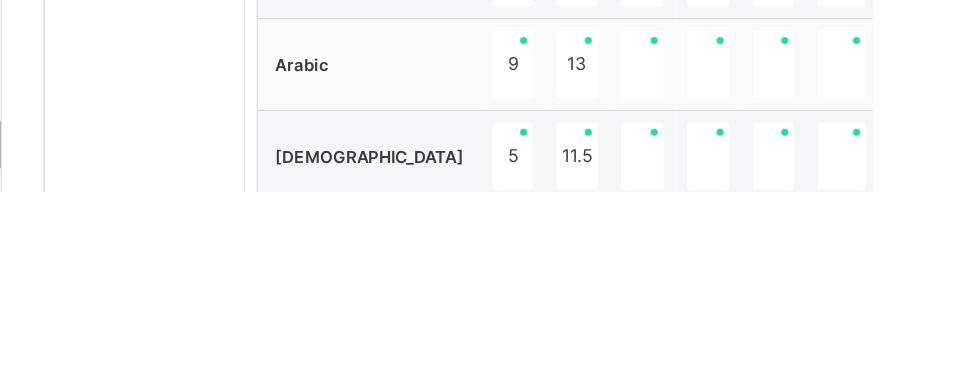 scroll, scrollTop: 1278, scrollLeft: 0, axis: vertical 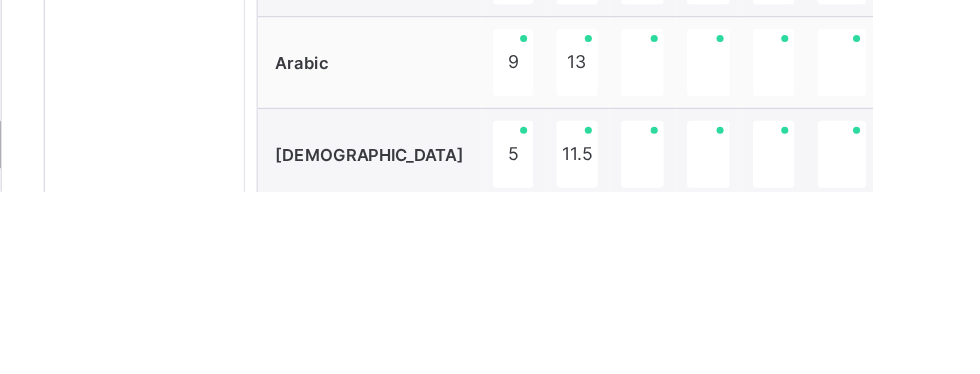 click on "**********" at bounding box center [634, 516] 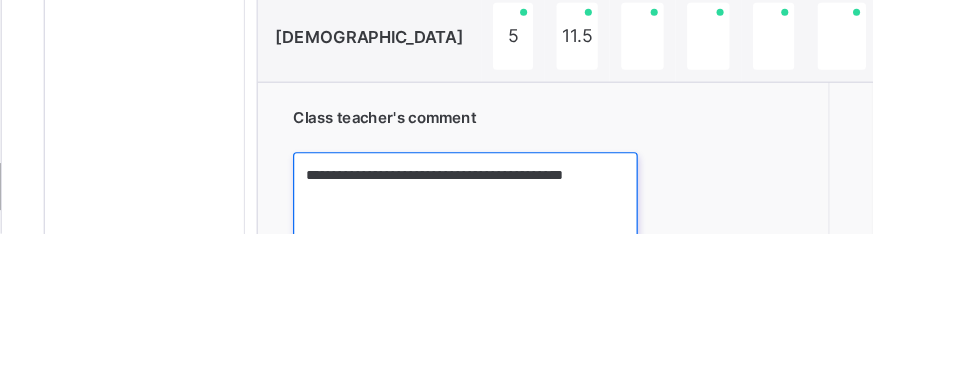 click on "**********" at bounding box center (634, 380) 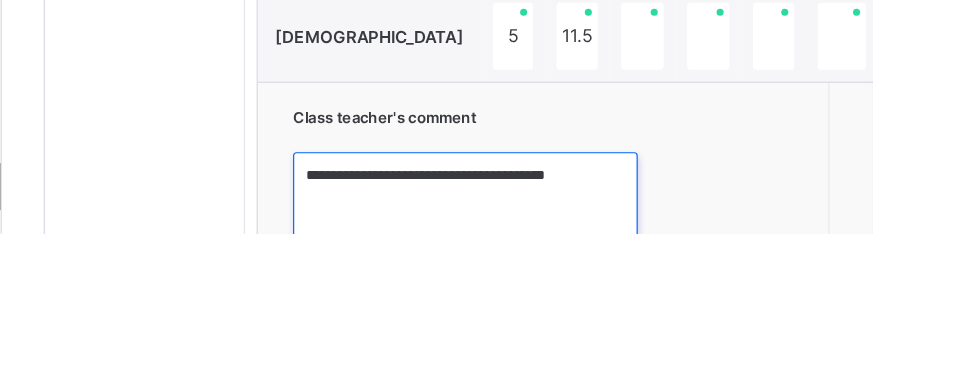 scroll, scrollTop: 1536, scrollLeft: 0, axis: vertical 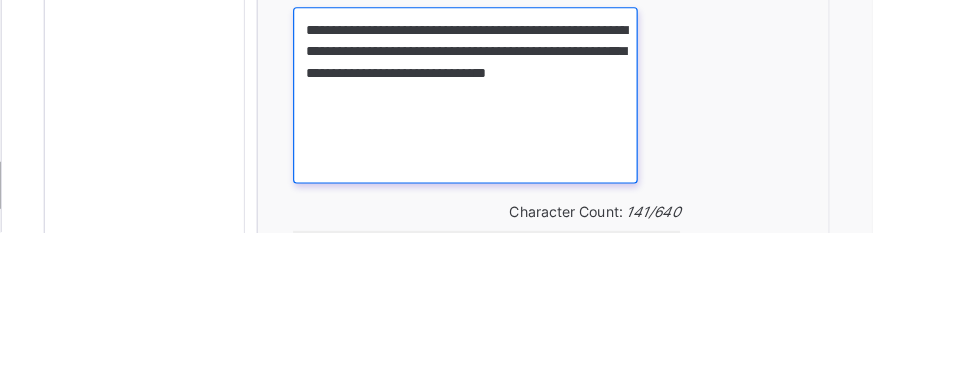 click on "**********" at bounding box center (634, 258) 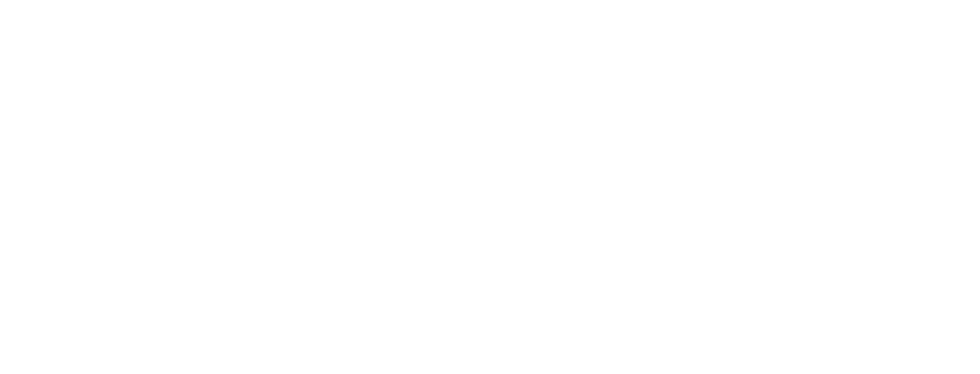 scroll, scrollTop: 1565, scrollLeft: 0, axis: vertical 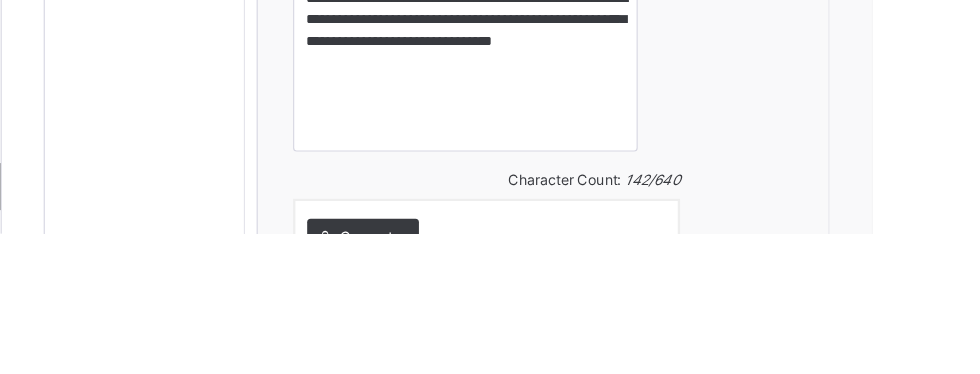 click on "Save Comment" at bounding box center [1118, 462] 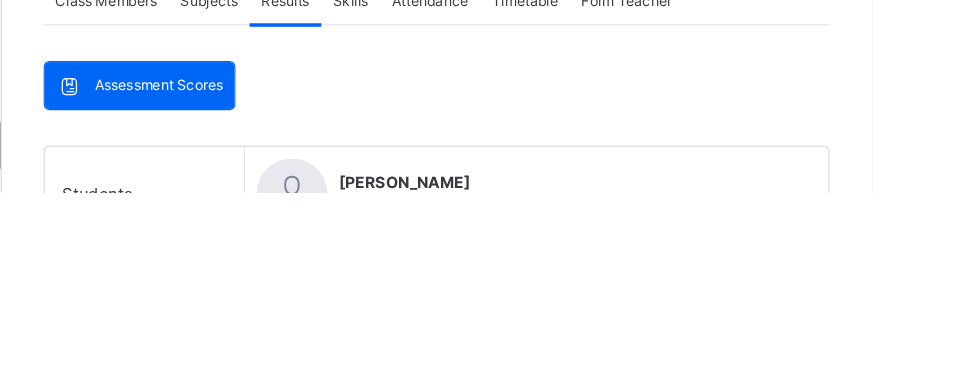 scroll, scrollTop: 1520, scrollLeft: 0, axis: vertical 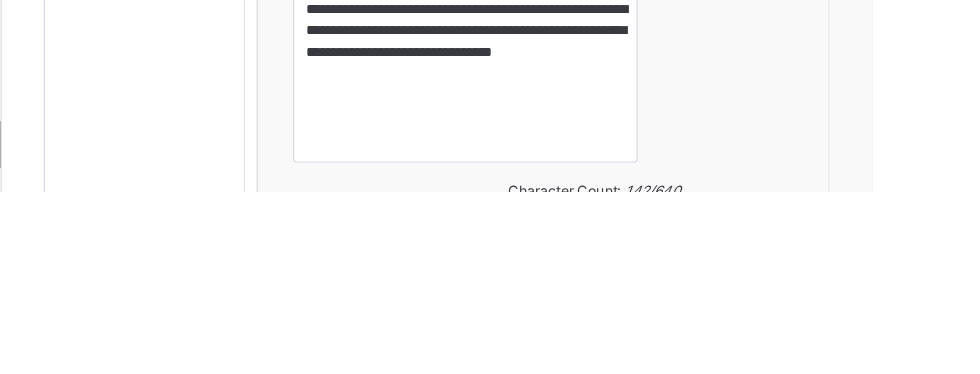 click on "Save Comment" at bounding box center (1118, 507) 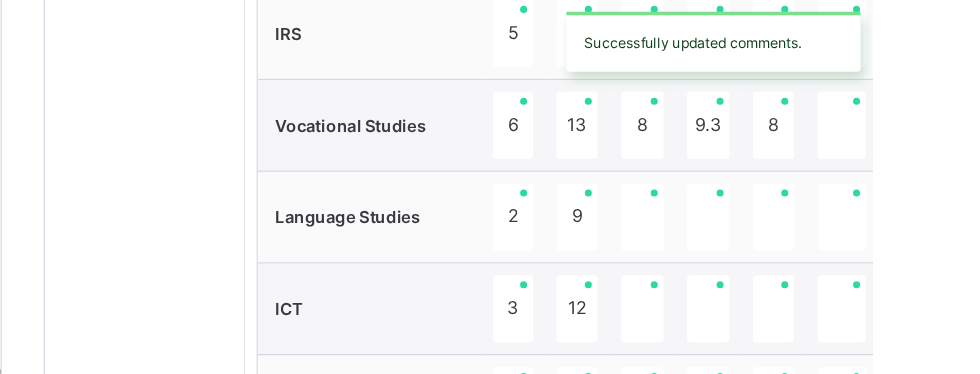 scroll, scrollTop: 1154, scrollLeft: 0, axis: vertical 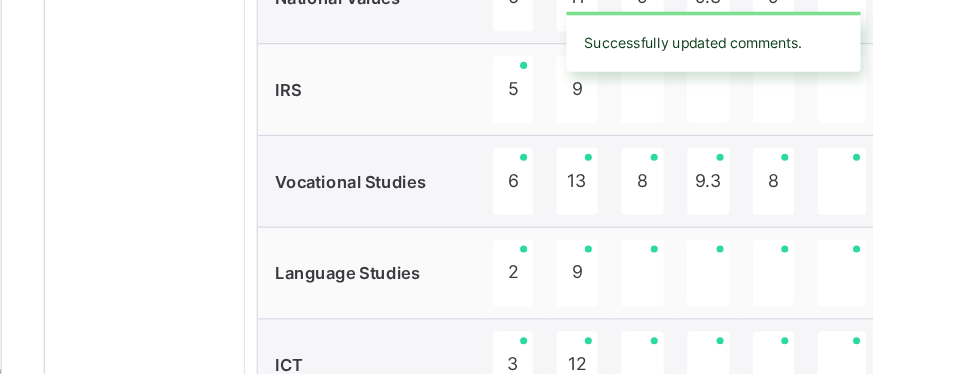 click on "Next Student" at bounding box center [1137, -537] 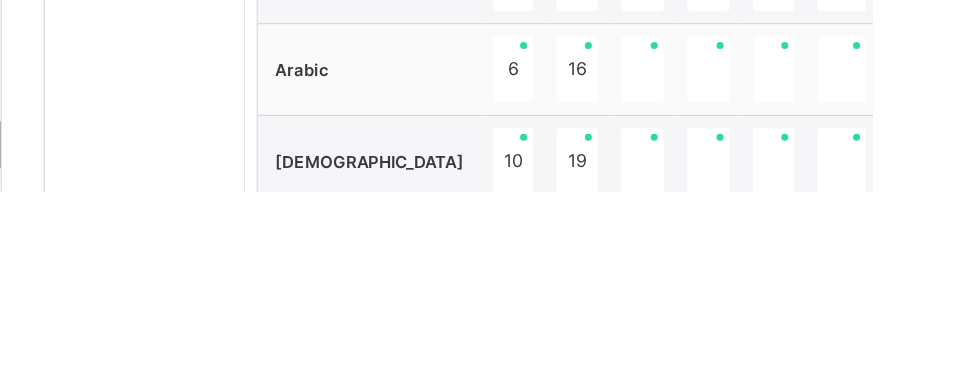 scroll, scrollTop: 1275, scrollLeft: 0, axis: vertical 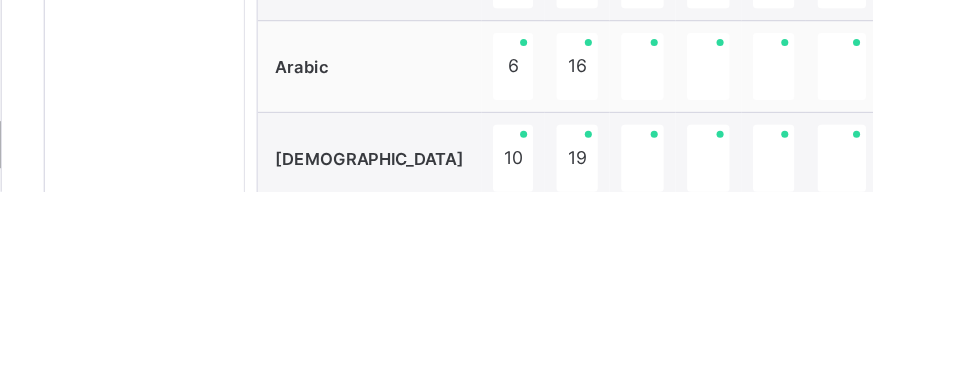 click on "**********" at bounding box center (634, 519) 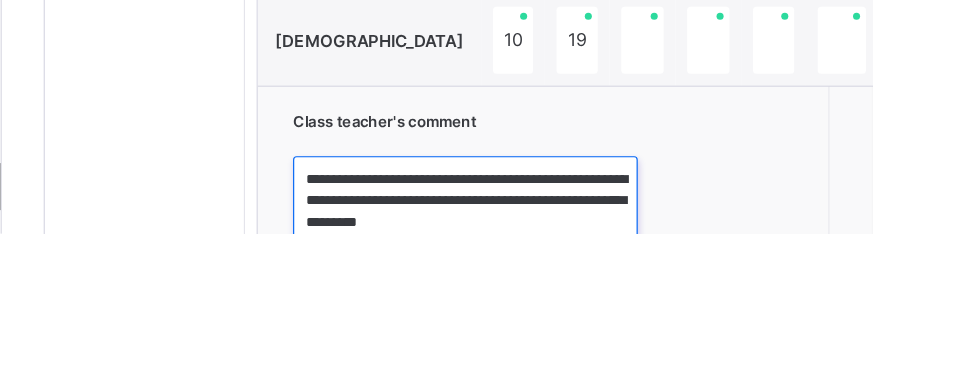 scroll, scrollTop: 1411, scrollLeft: 0, axis: vertical 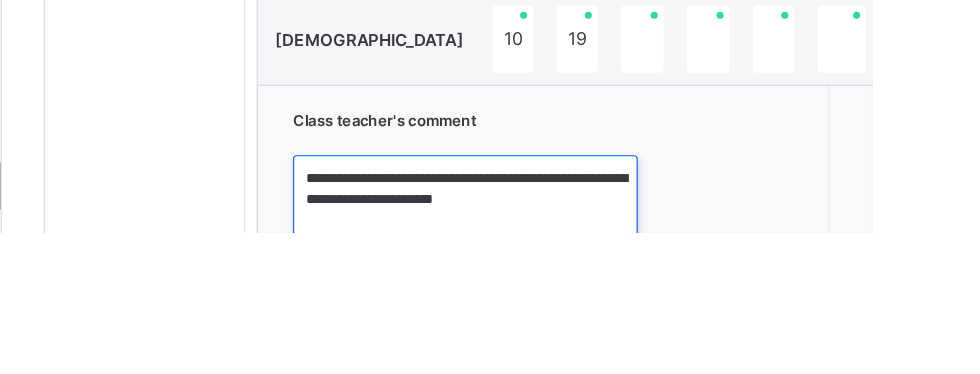 click on "**********" at bounding box center (634, 383) 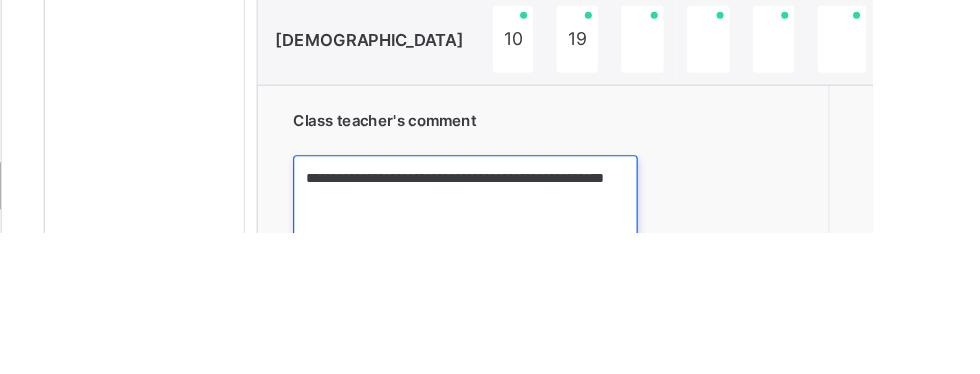 scroll, scrollTop: 1558, scrollLeft: 0, axis: vertical 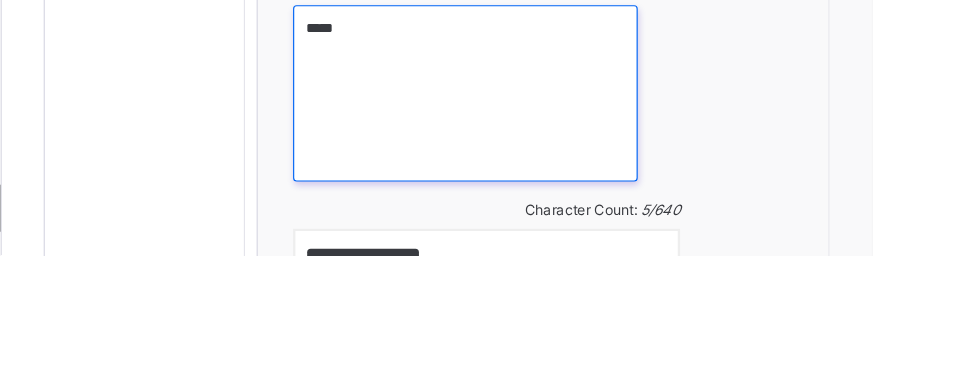 click on "*****" at bounding box center (634, 236) 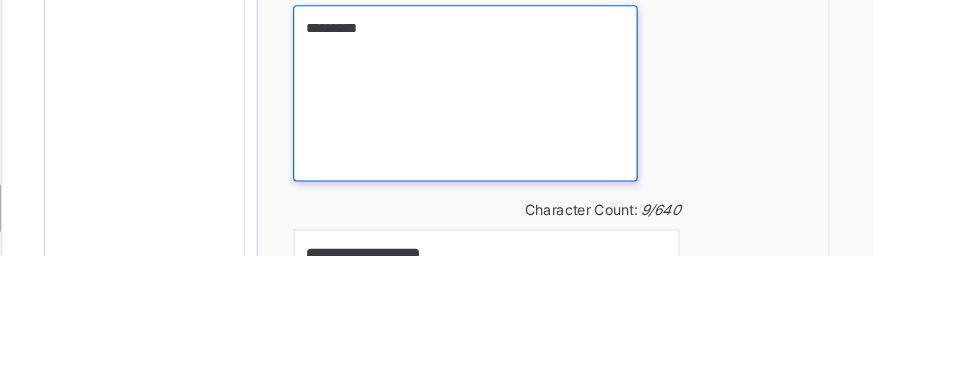 click on "********" at bounding box center [634, 236] 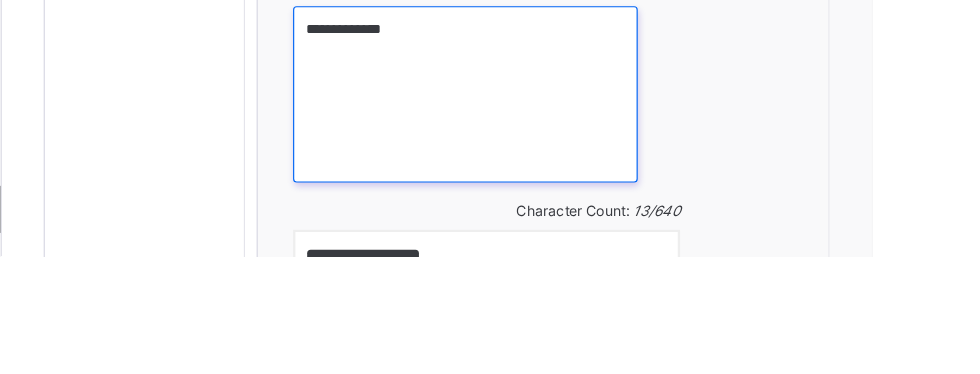click on "**********" at bounding box center (634, 236) 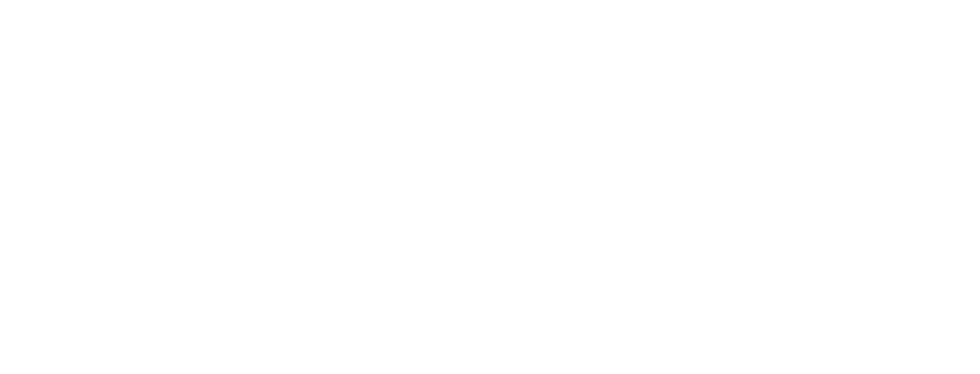 scroll, scrollTop: 1597, scrollLeft: 0, axis: vertical 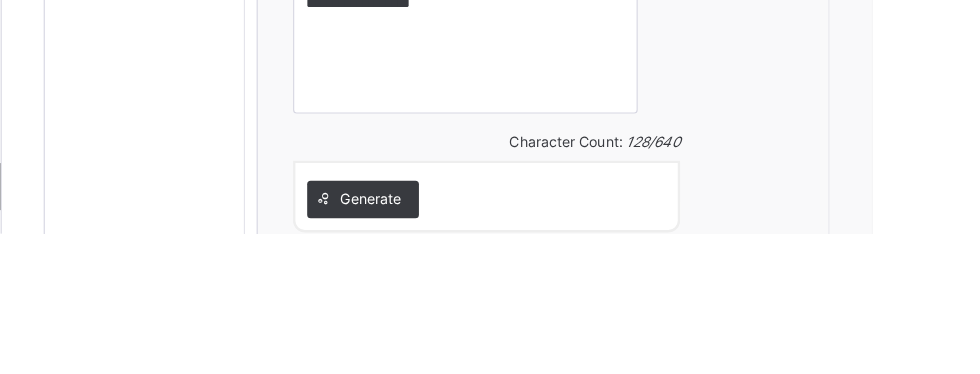 click on "Save Comment" at bounding box center [1118, 430] 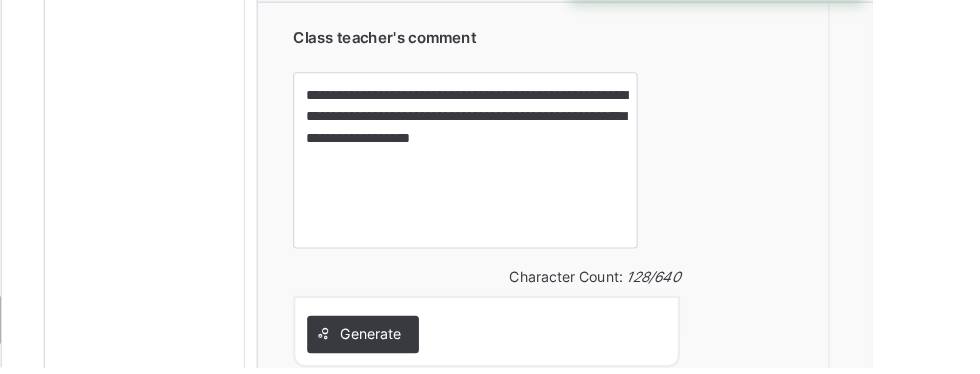 scroll, scrollTop: 1540, scrollLeft: 0, axis: vertical 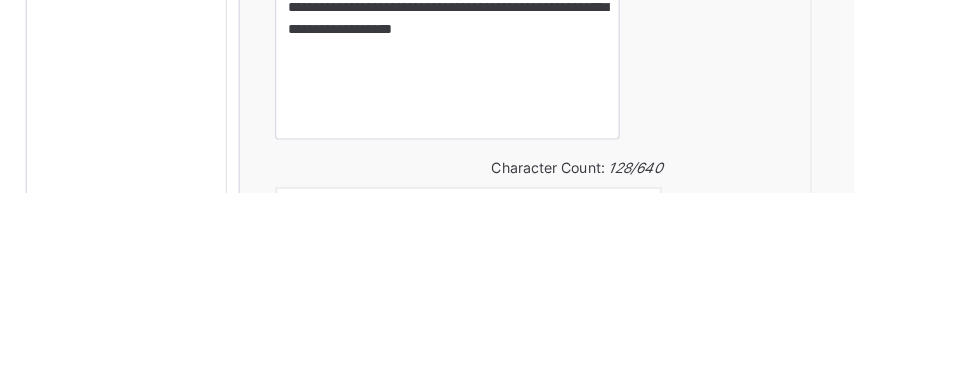click on "Save Comment" at bounding box center [1118, 487] 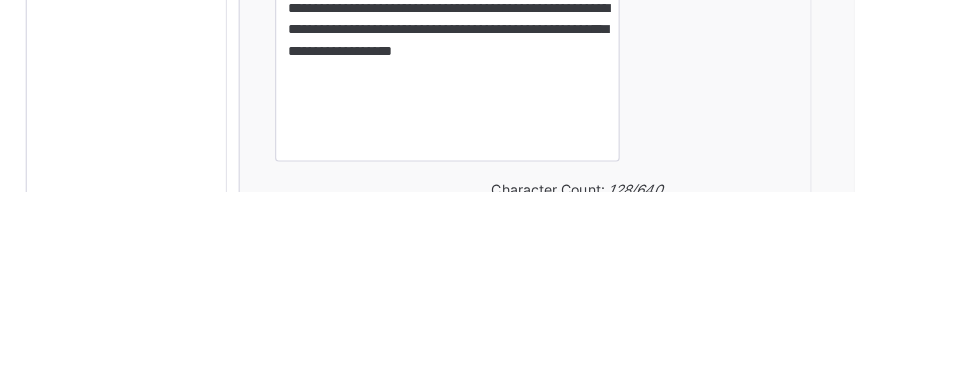 scroll, scrollTop: 1540, scrollLeft: 0, axis: vertical 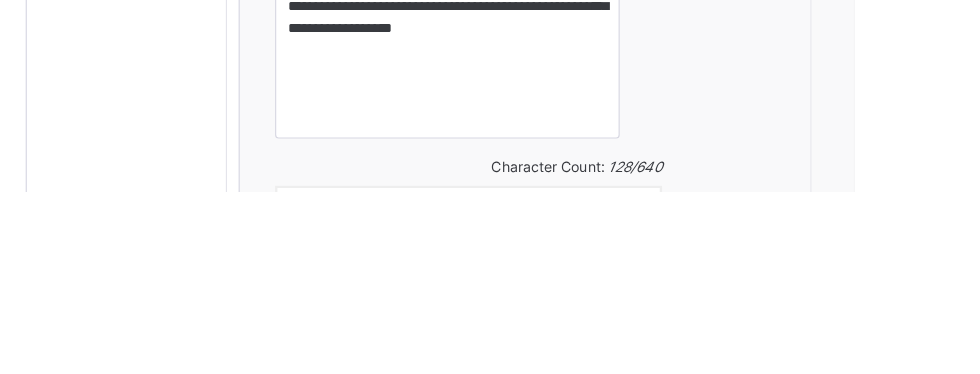 click on "Save Comment" at bounding box center (1118, 487) 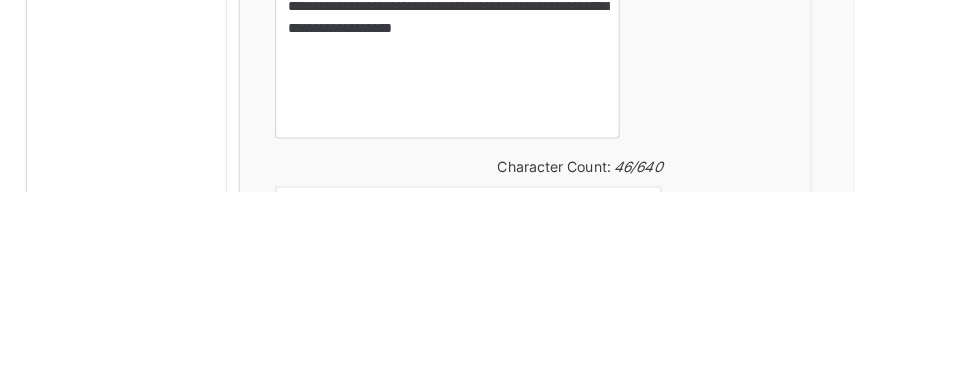 click on "Save Comment" at bounding box center (1118, 487) 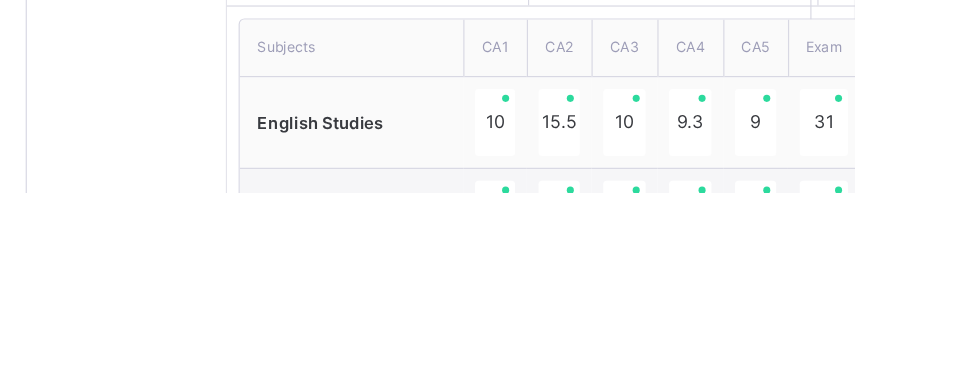 scroll, scrollTop: 628, scrollLeft: 0, axis: vertical 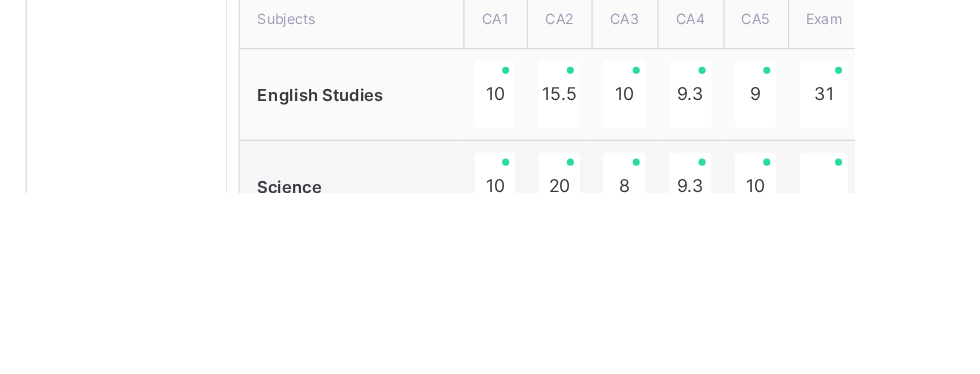 click on "**********" at bounding box center [634, 1166] 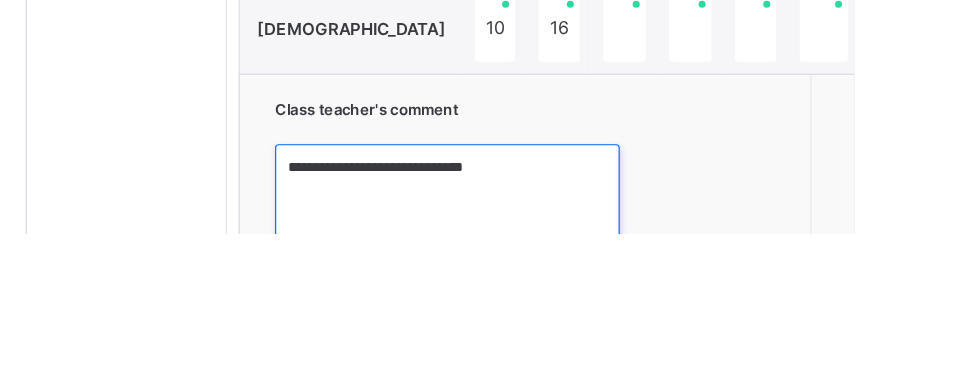 click on "**********" at bounding box center [634, 373] 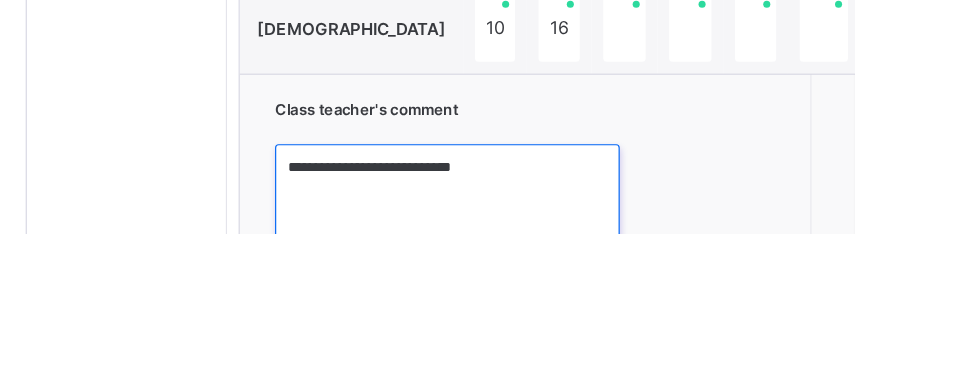 scroll, scrollTop: 1525, scrollLeft: 0, axis: vertical 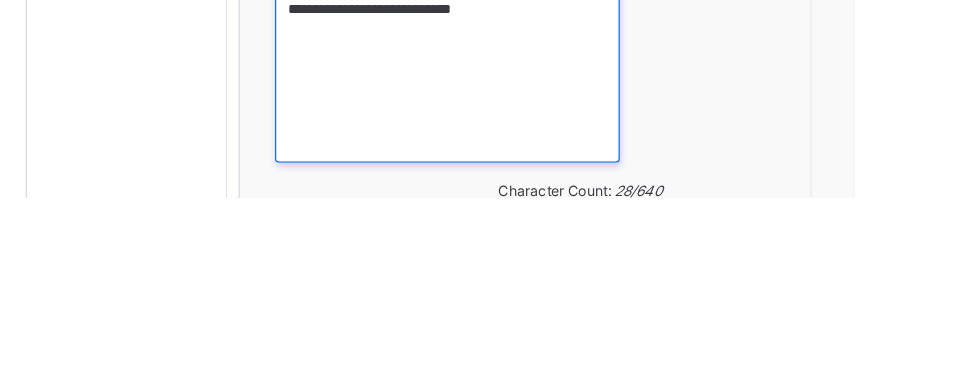 click on "**********" at bounding box center [634, 269] 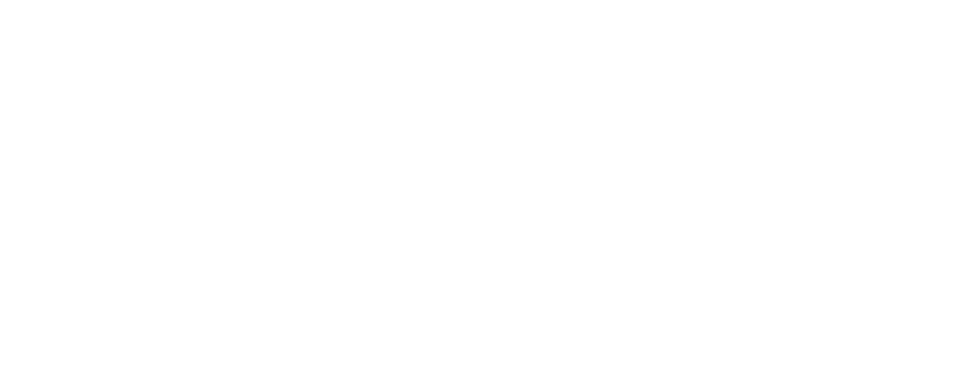 scroll, scrollTop: 1641, scrollLeft: 0, axis: vertical 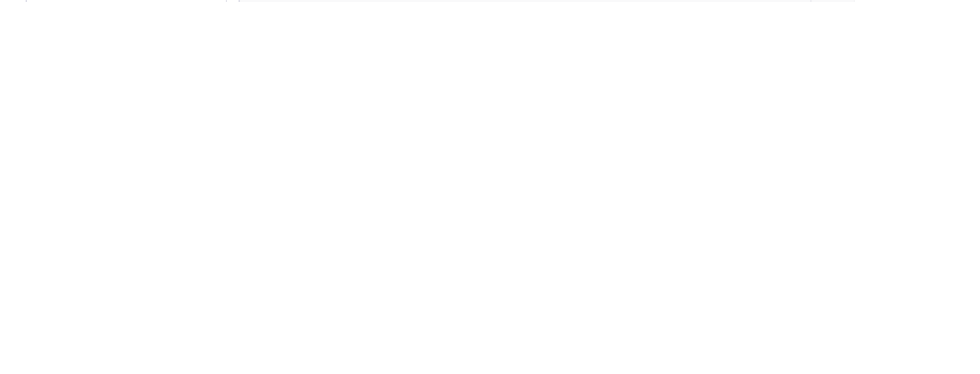 type on "**********" 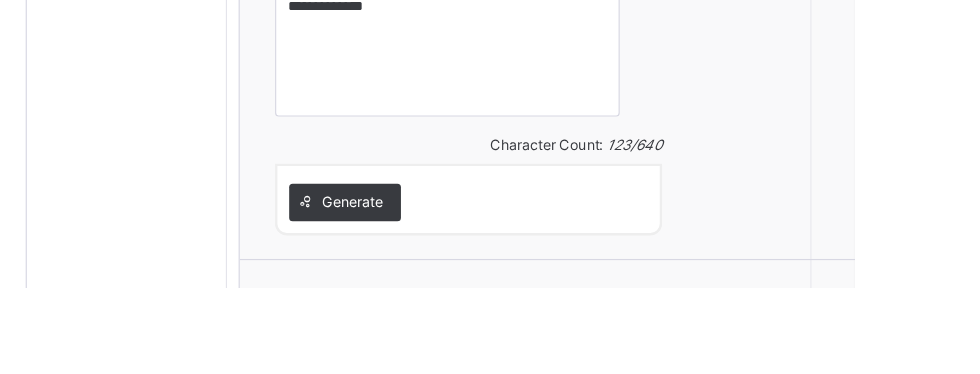 click on "Save Comment" at bounding box center (1118, 387) 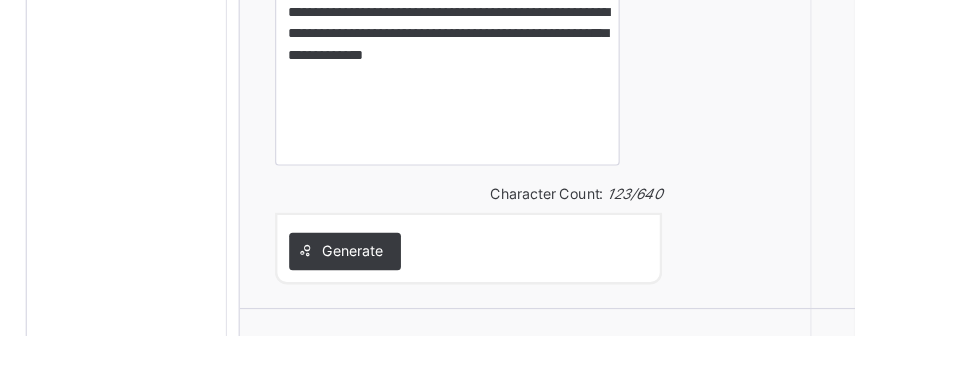 scroll, scrollTop: 507, scrollLeft: 0, axis: vertical 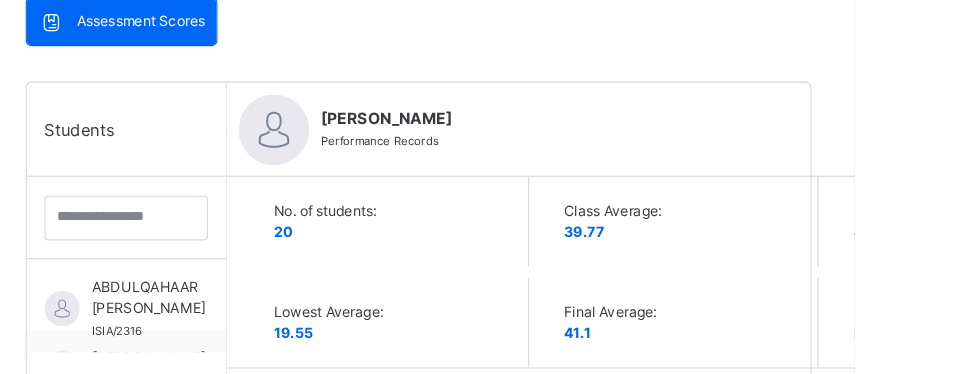 click on "Next Student" at bounding box center [1137, 110] 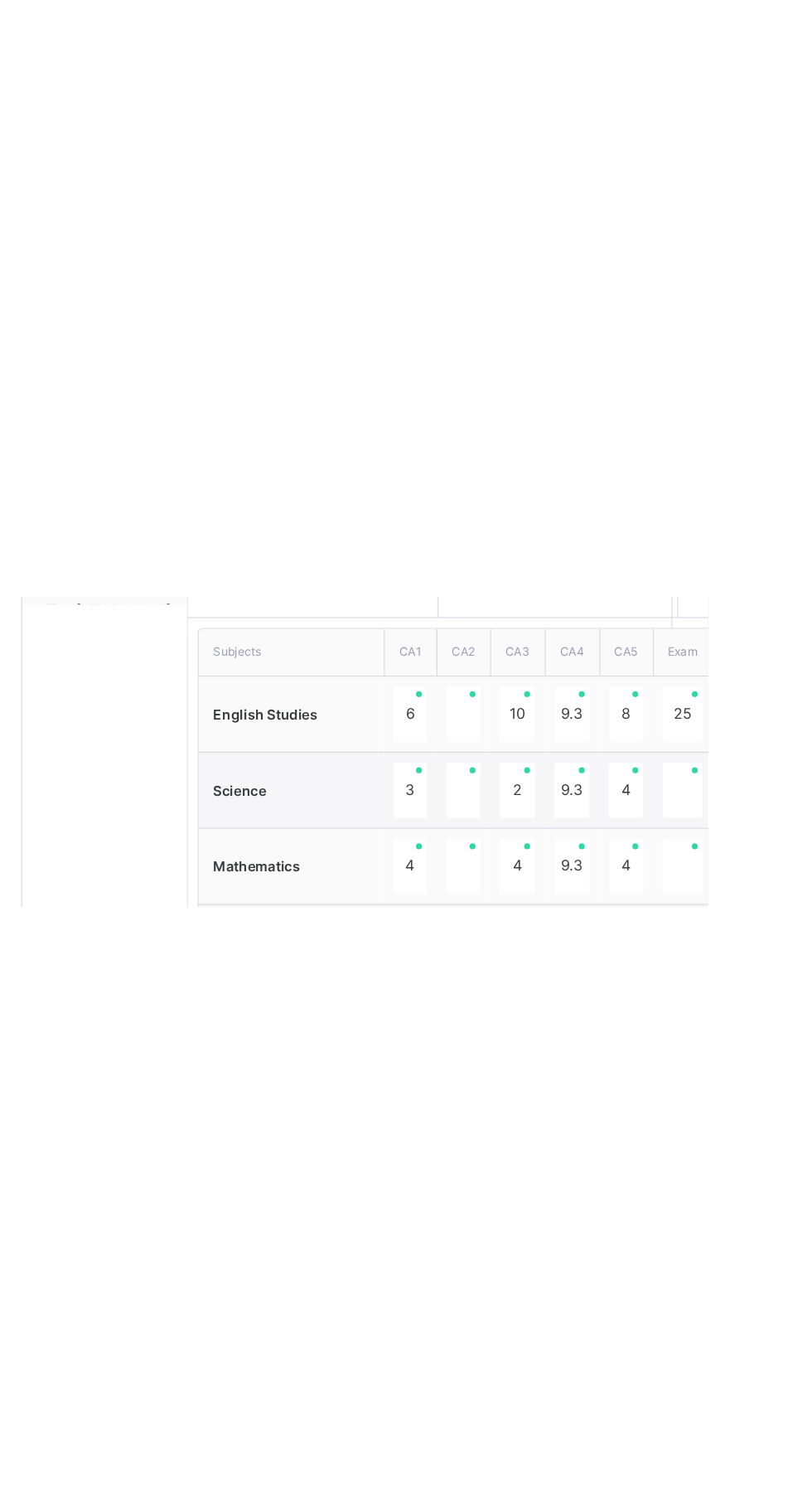 scroll, scrollTop: 177, scrollLeft: 0, axis: vertical 